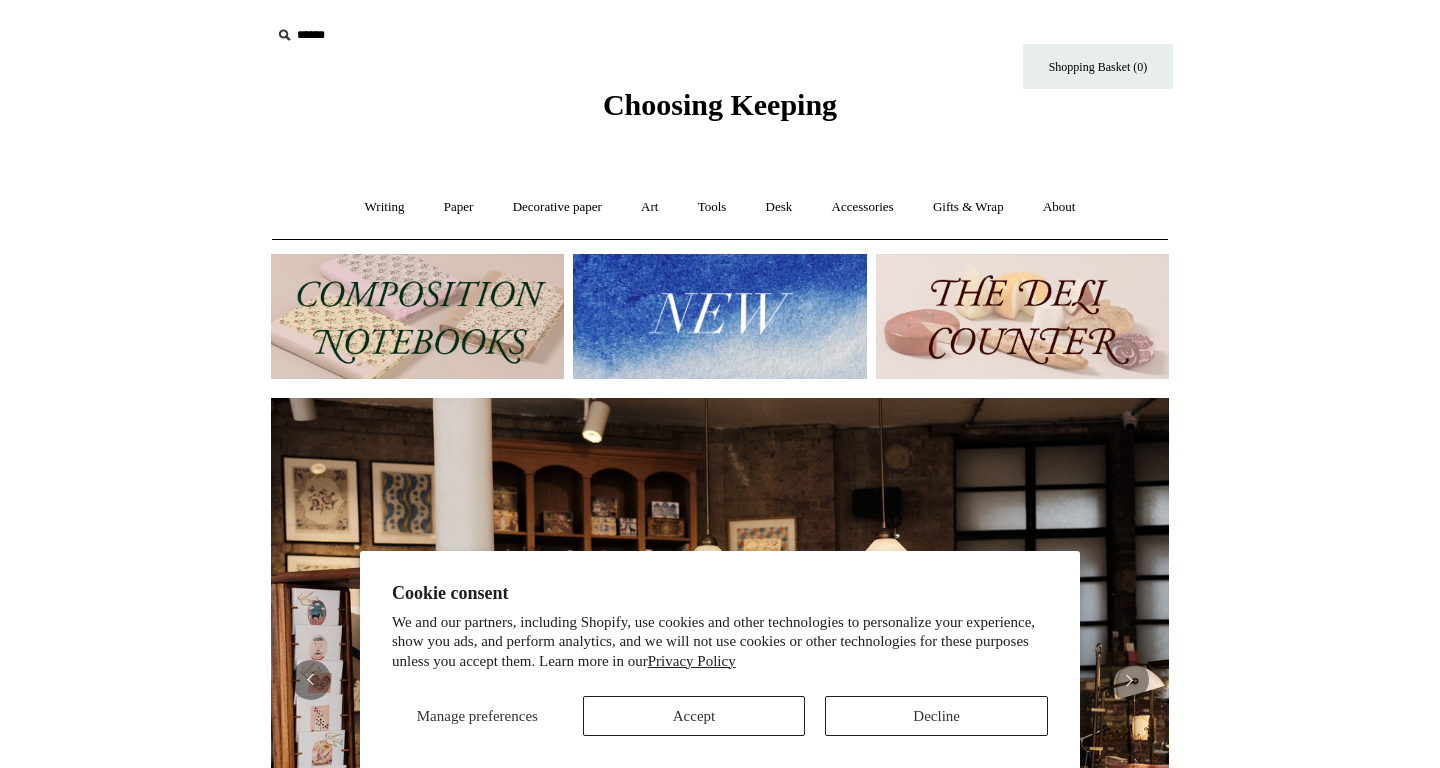scroll, scrollTop: 0, scrollLeft: 0, axis: both 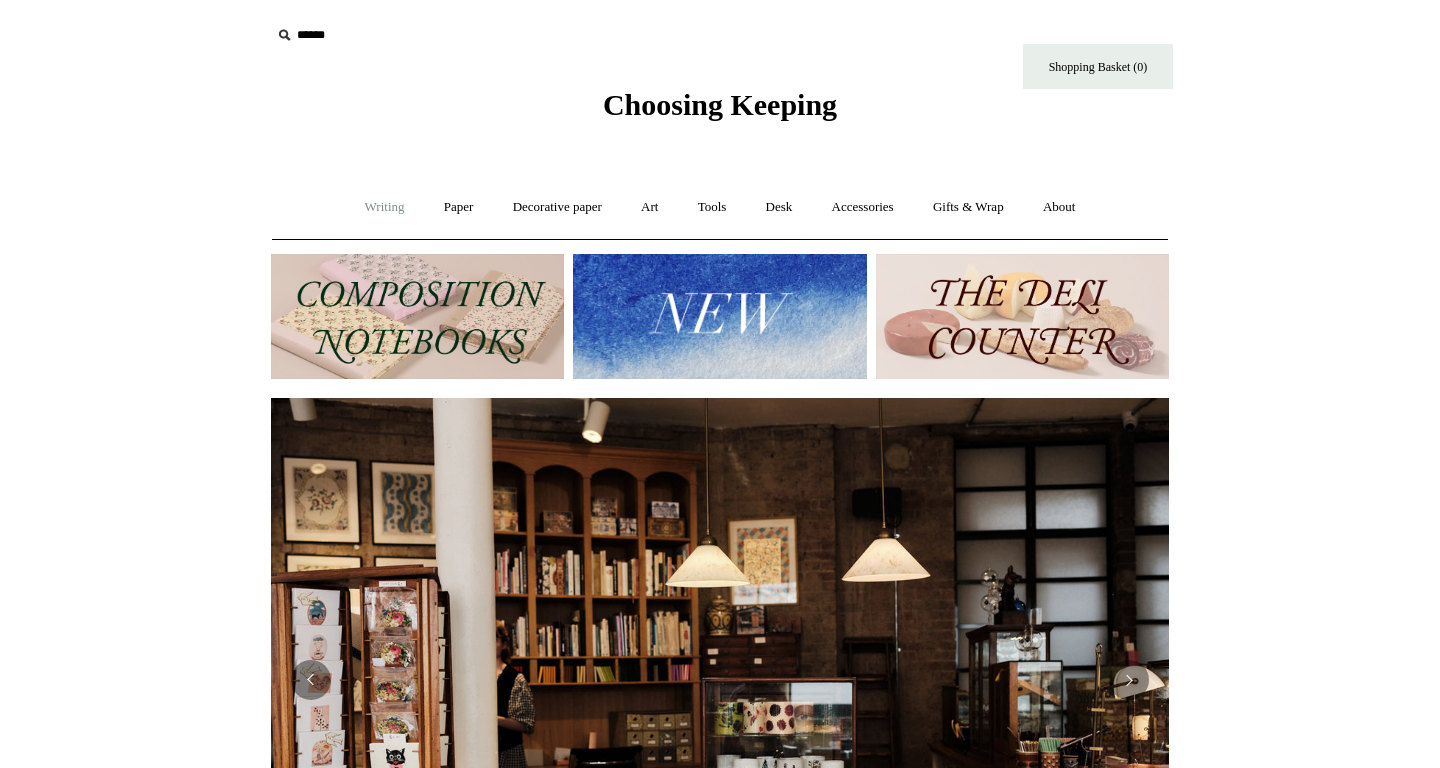 click on "Writing +" at bounding box center [385, 207] 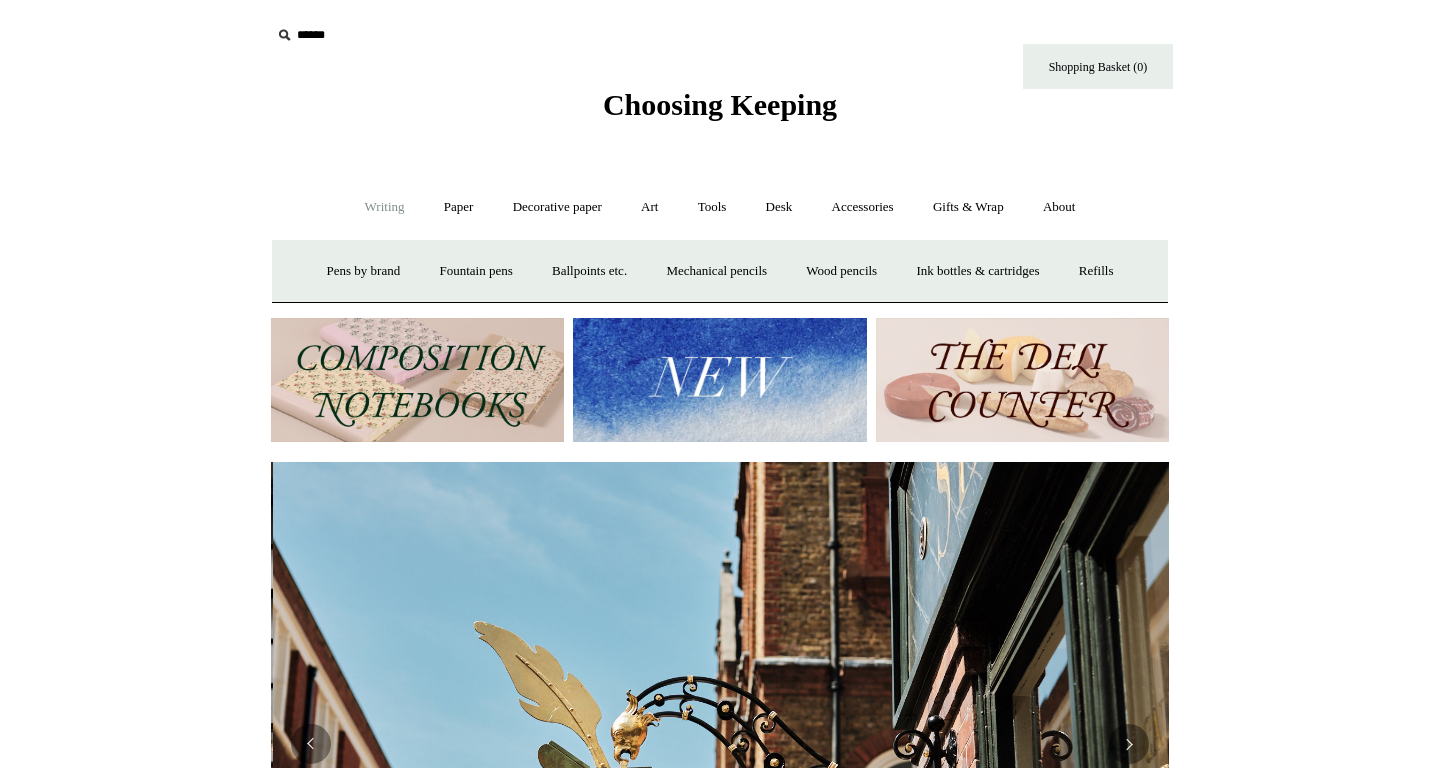 scroll, scrollTop: 0, scrollLeft: 898, axis: horizontal 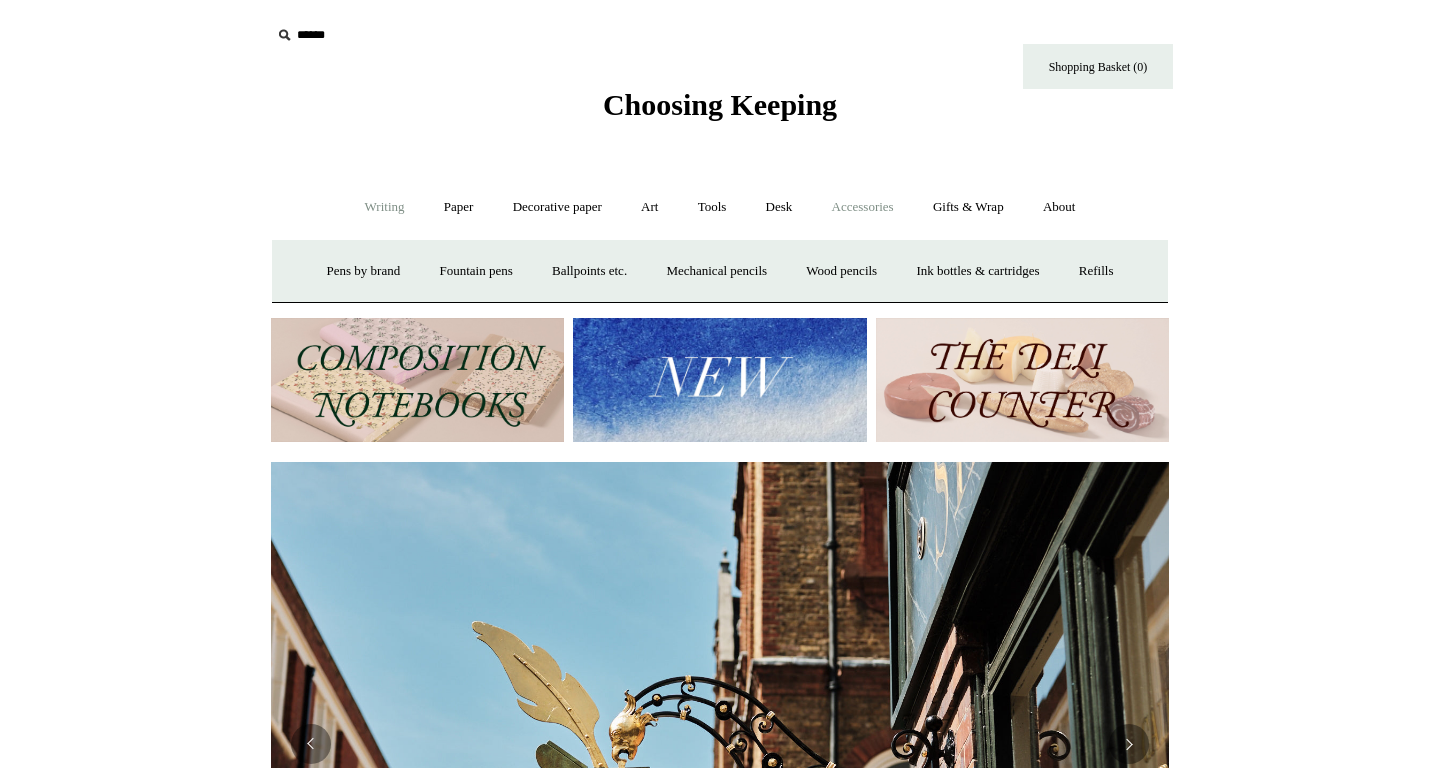 click on "Accessories +" at bounding box center (863, 207) 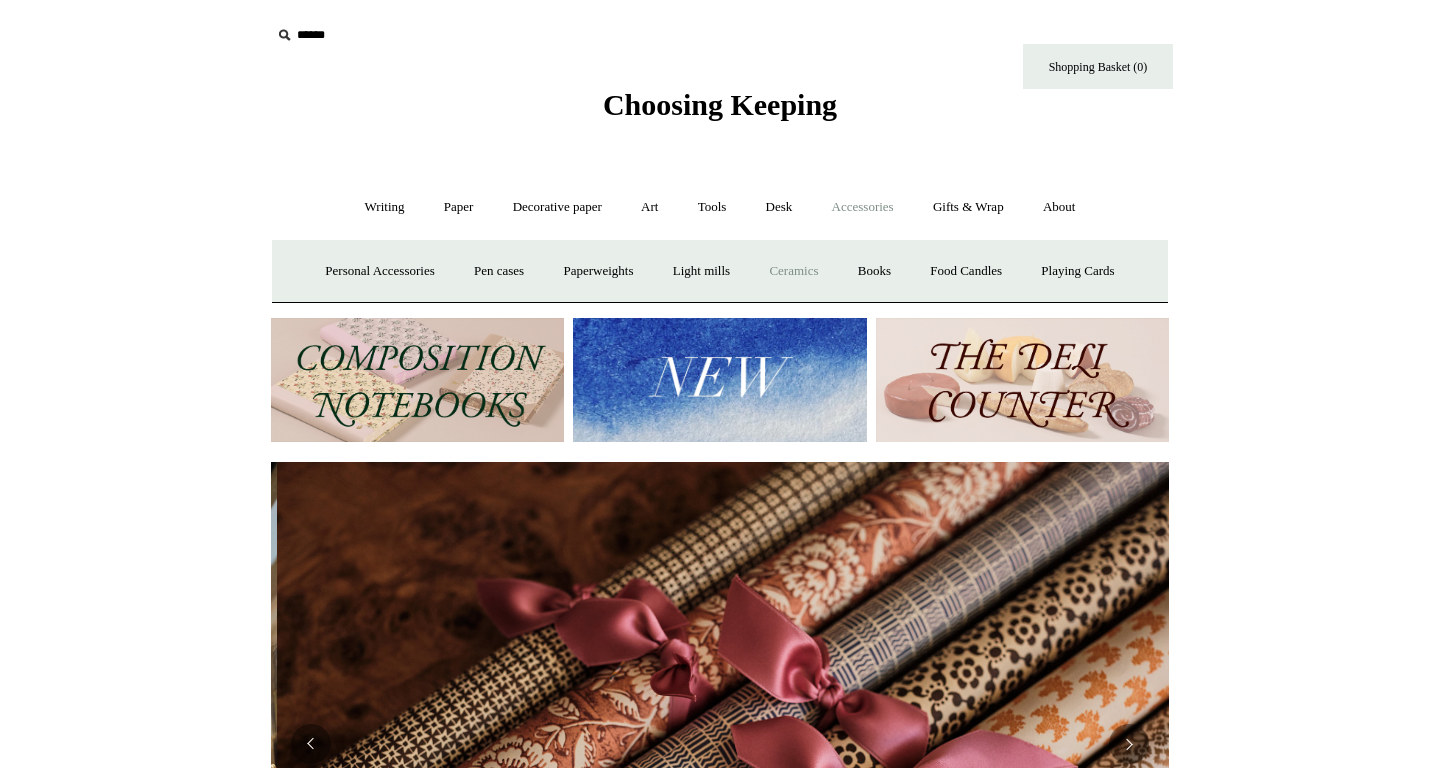 click on "Ceramics  +" at bounding box center (793, 271) 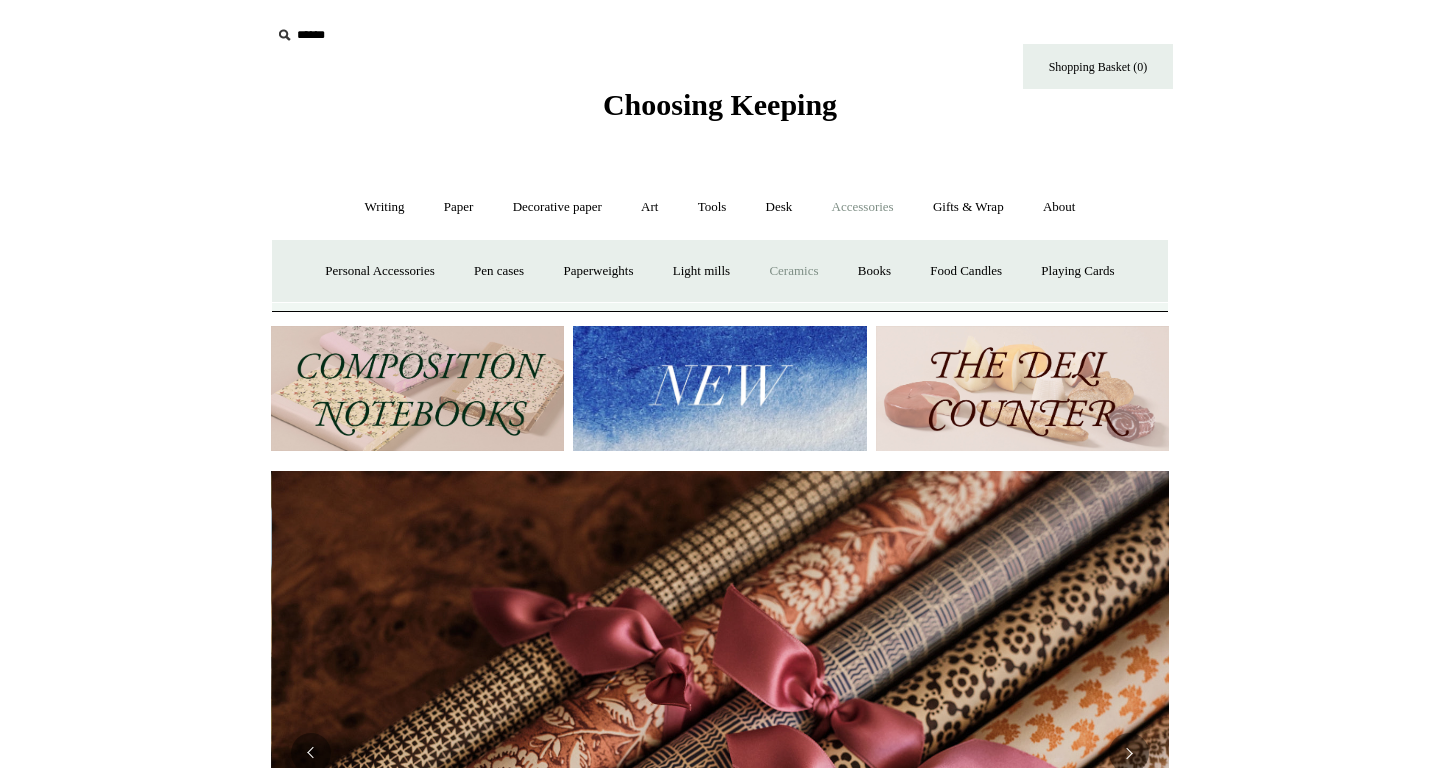 scroll, scrollTop: 0, scrollLeft: 1796, axis: horizontal 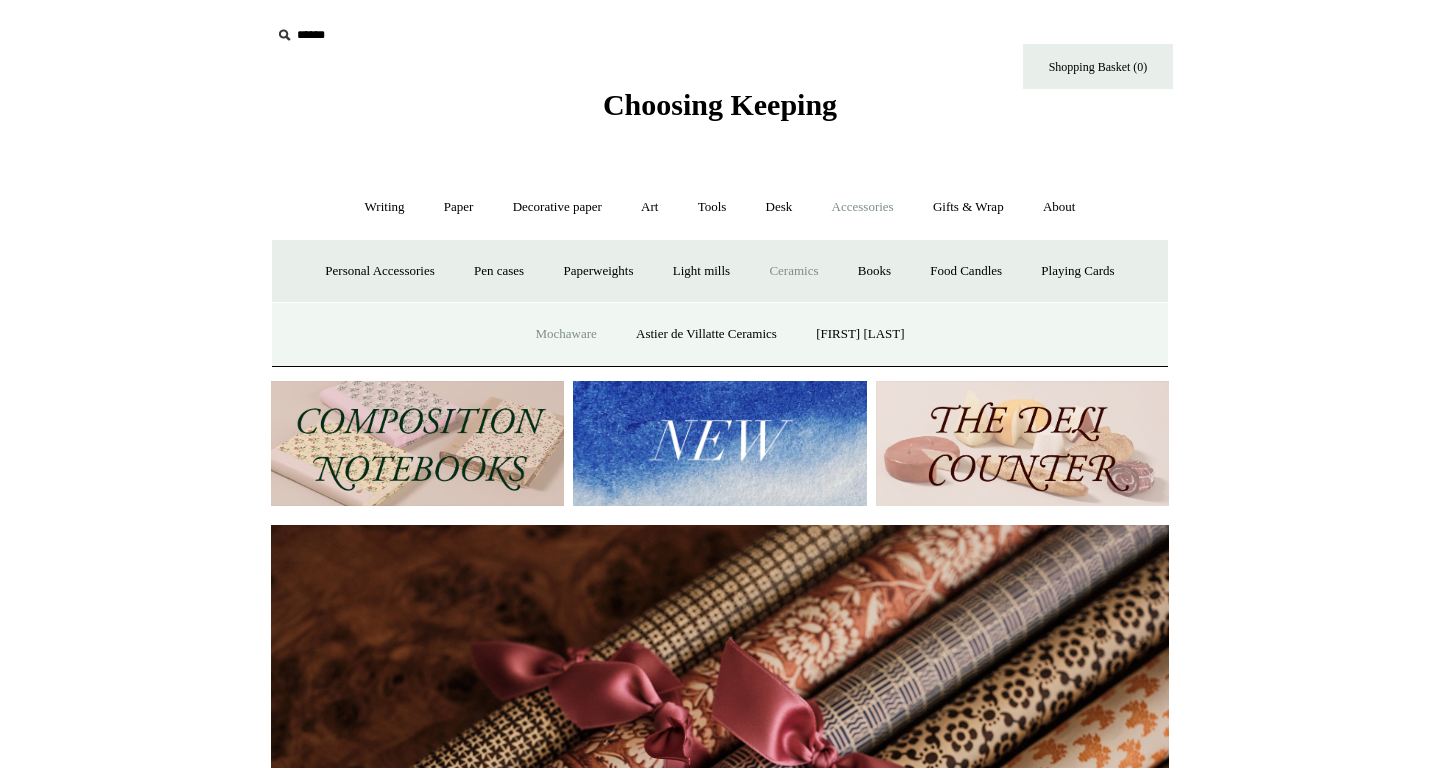 click on "Mochaware" at bounding box center [565, 334] 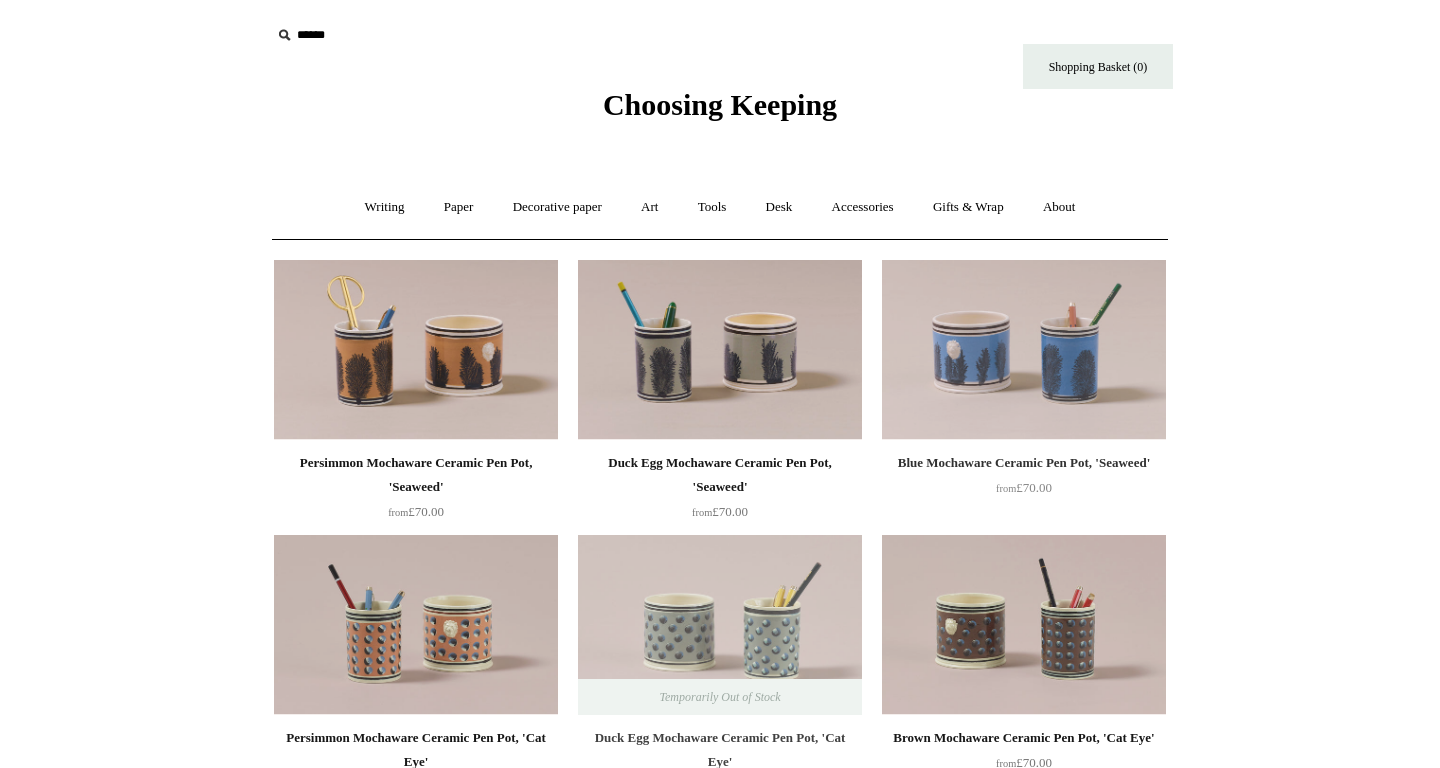 scroll, scrollTop: 0, scrollLeft: 0, axis: both 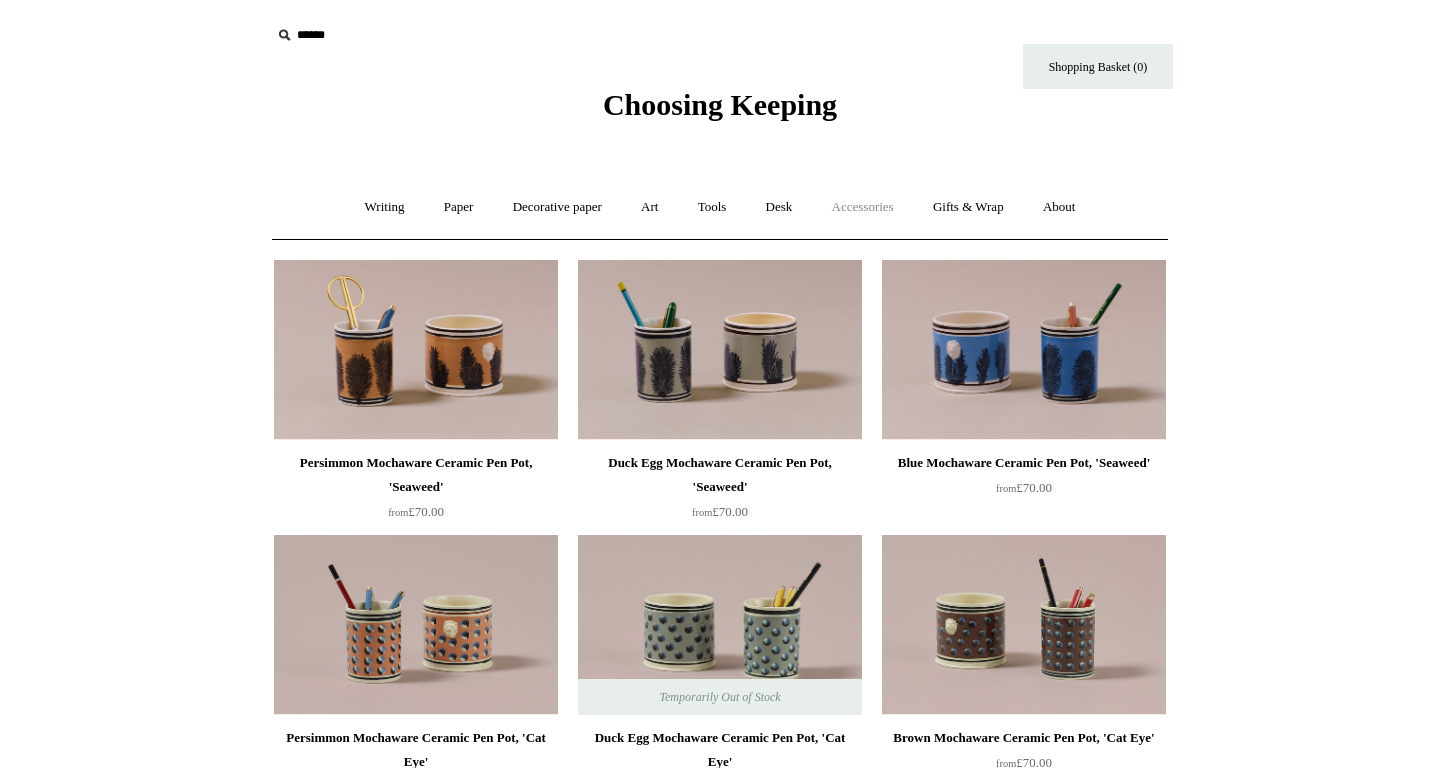 click on "Accessories +" at bounding box center (863, 207) 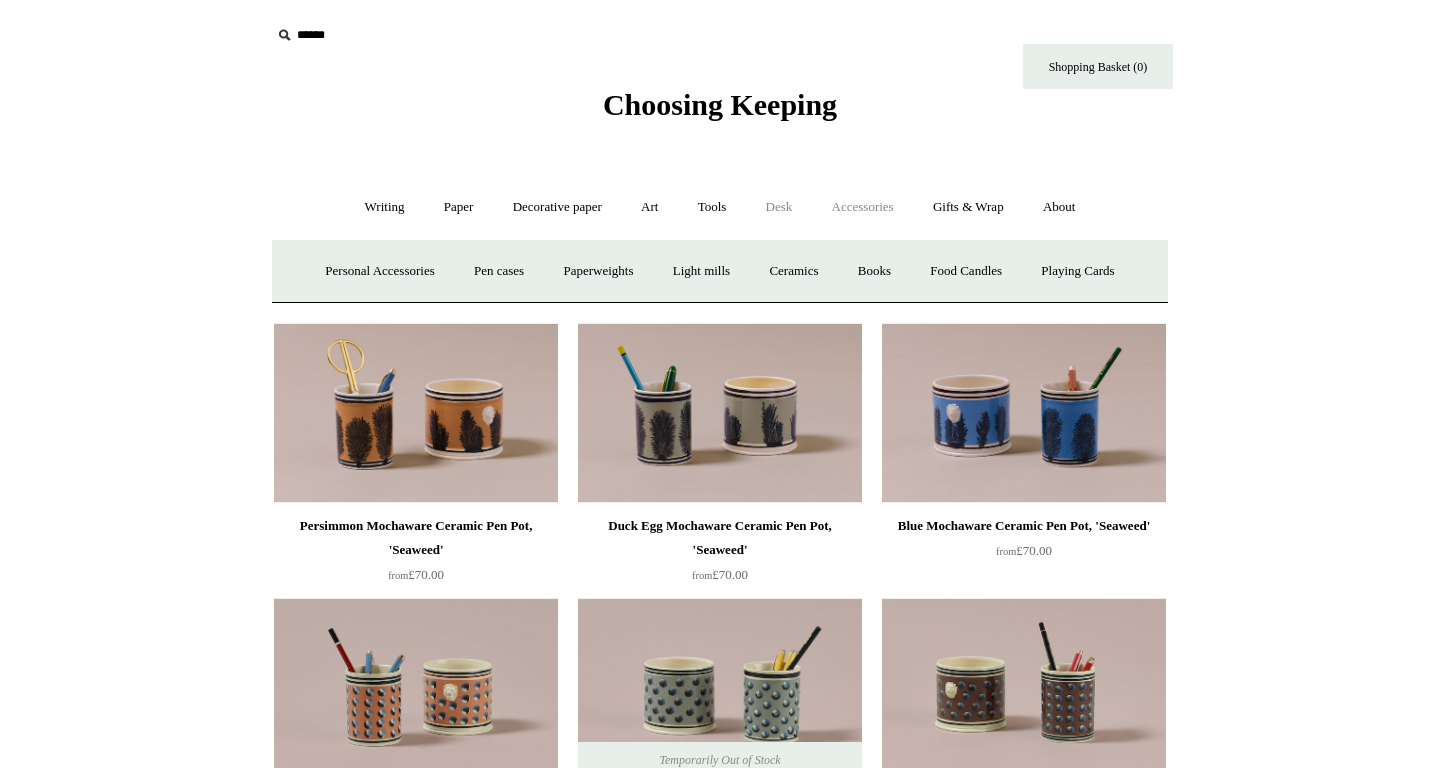 click on "Desk +" at bounding box center (779, 207) 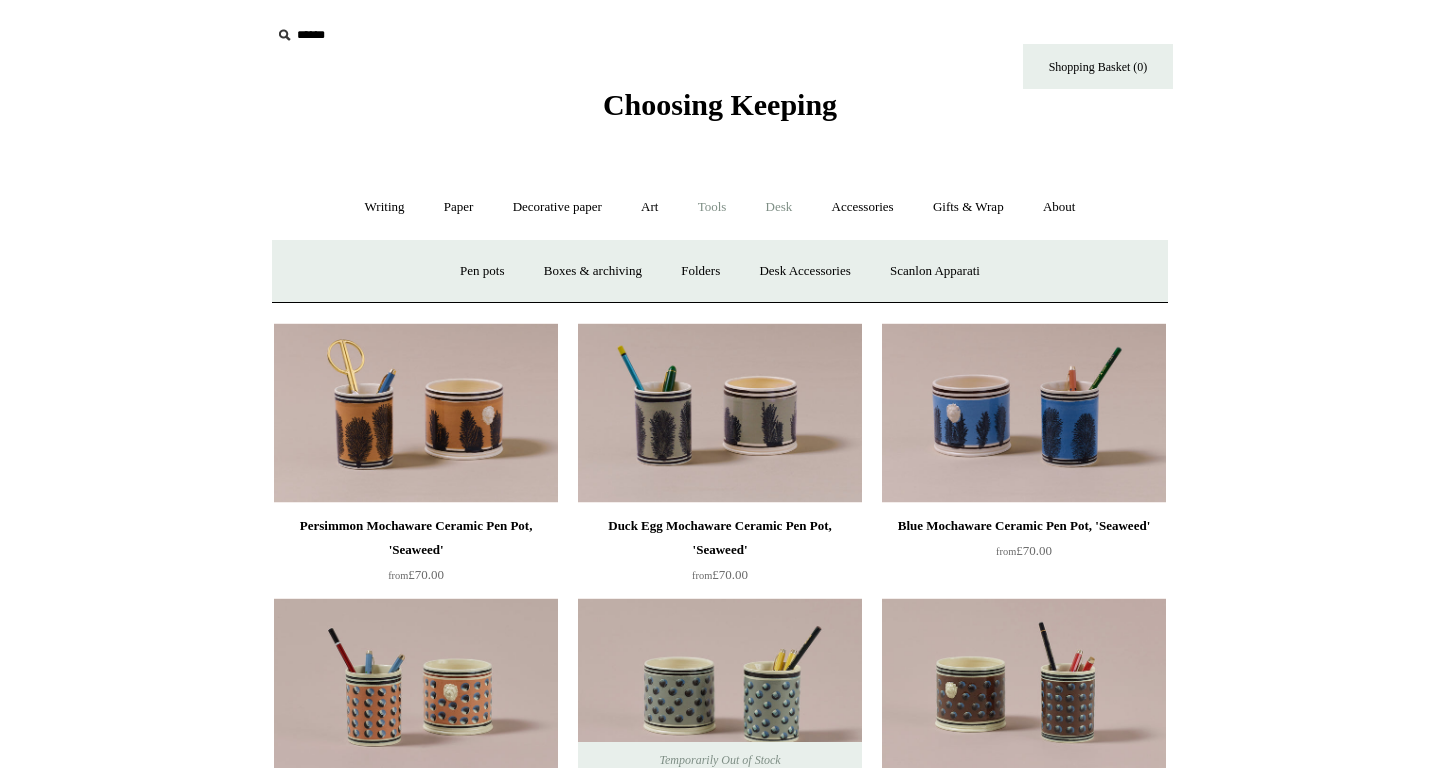 click on "Tools +" at bounding box center (712, 207) 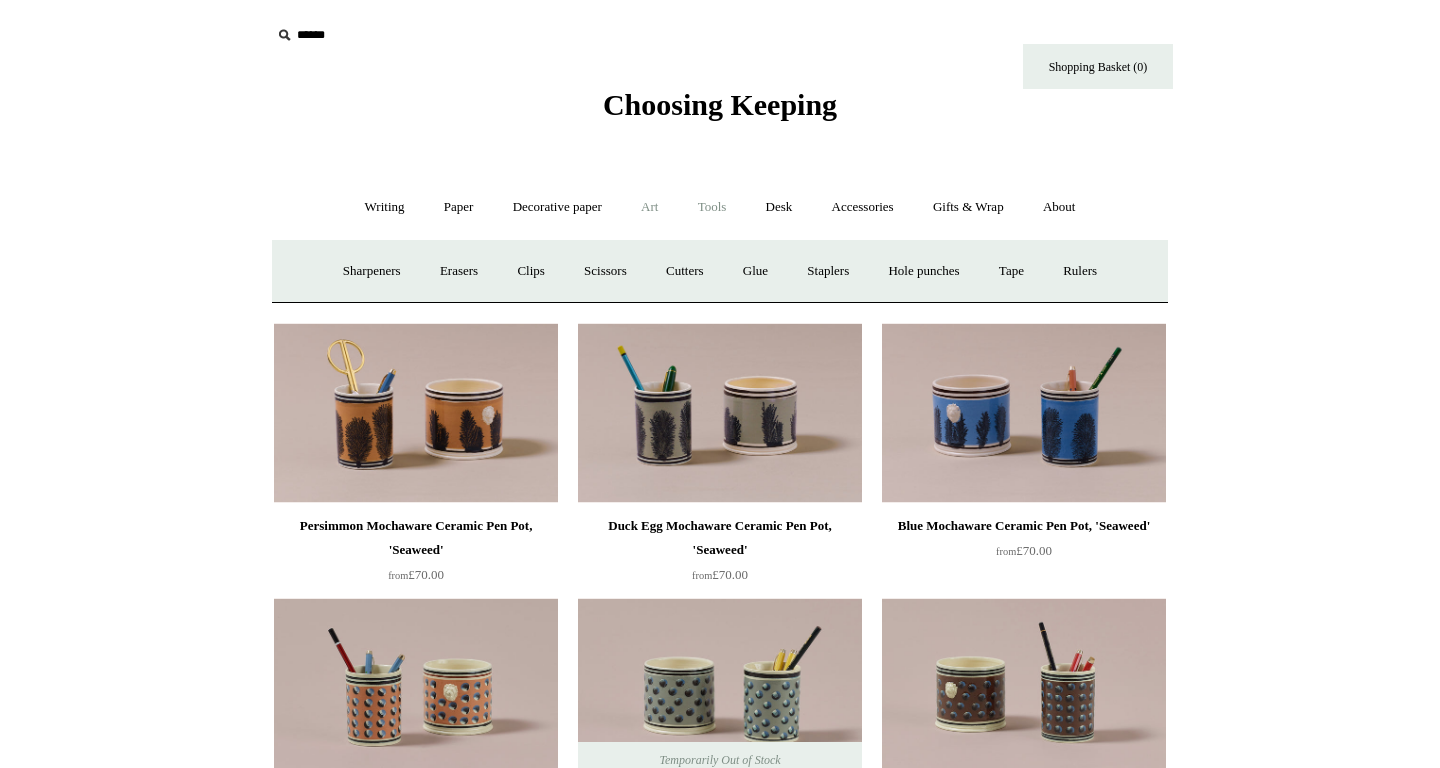 click on "Art +" at bounding box center (649, 207) 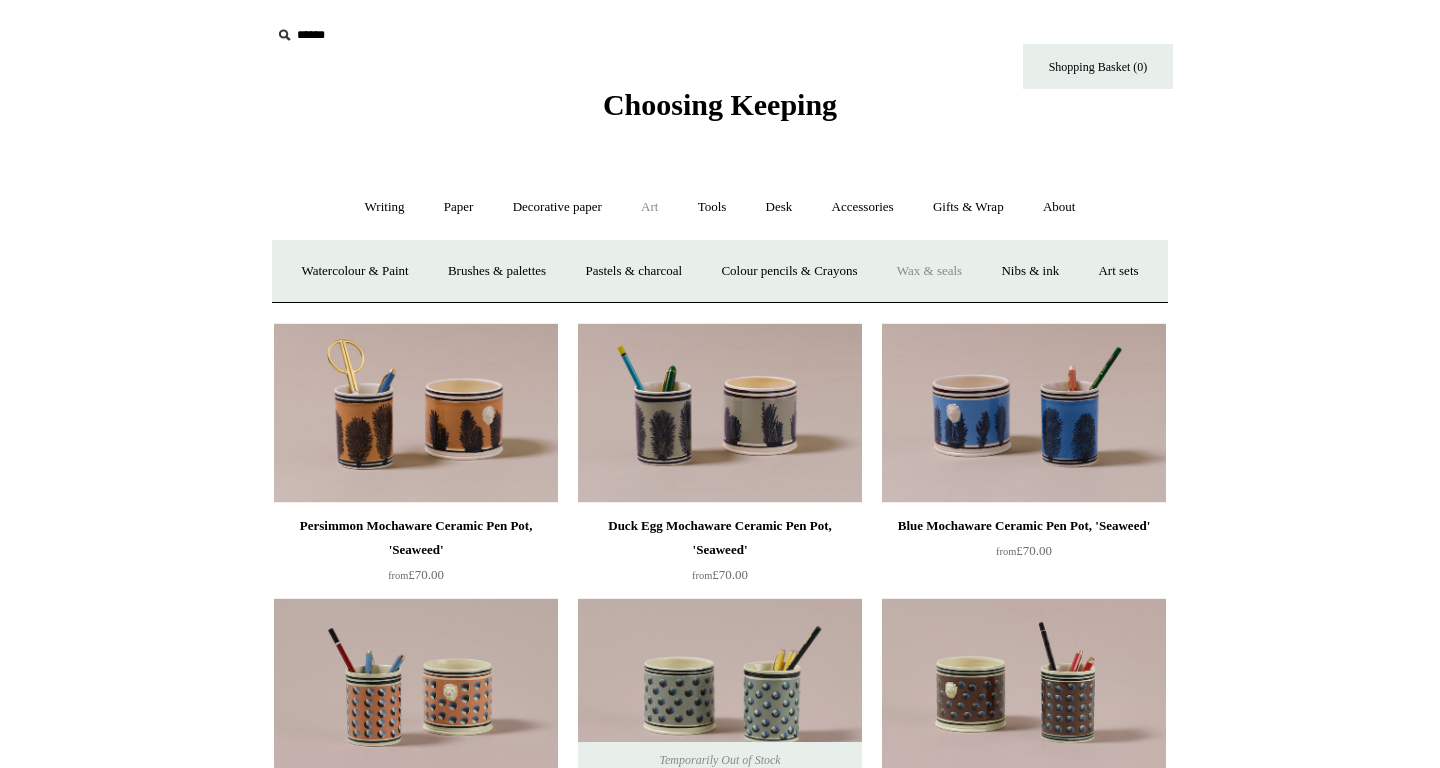 click on "Wax & seals" at bounding box center [929, 271] 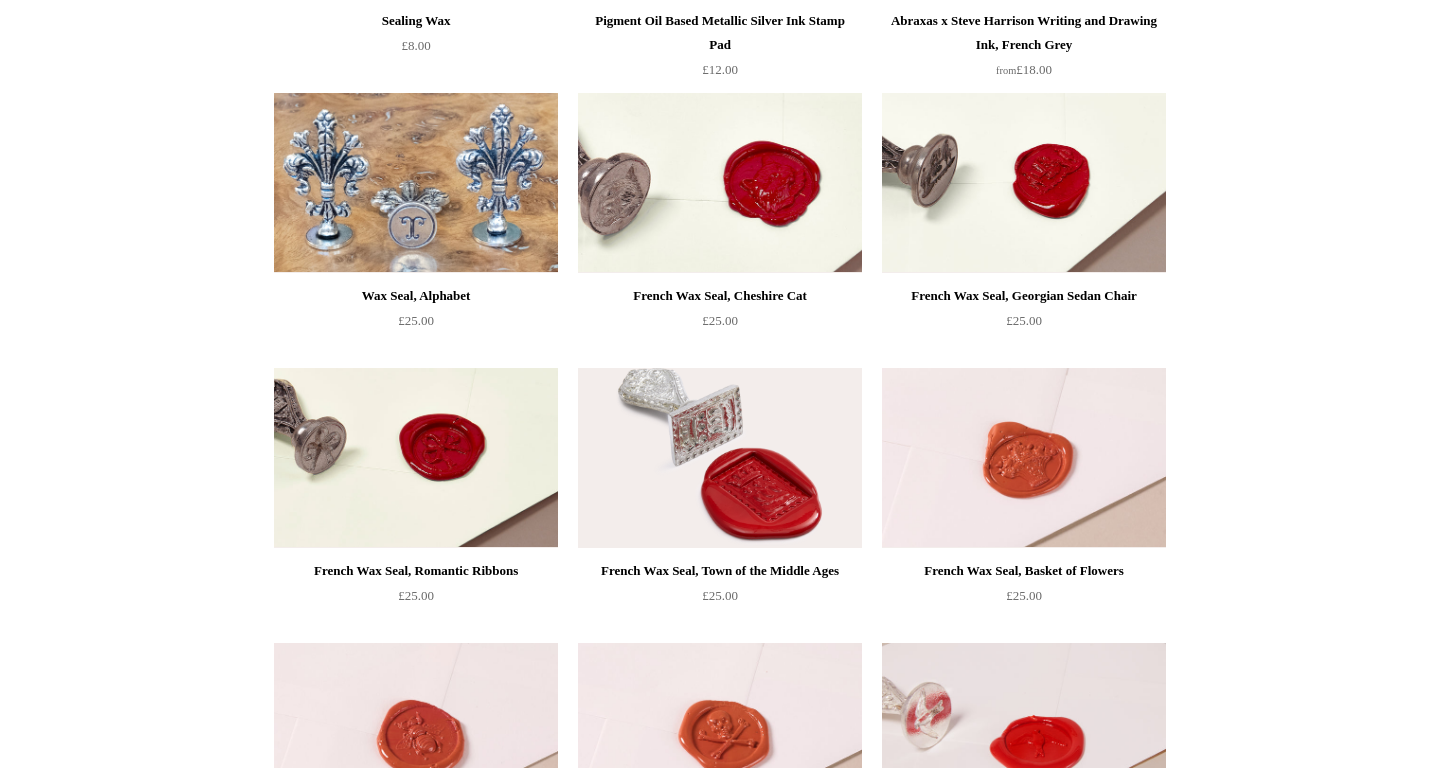 scroll, scrollTop: 102, scrollLeft: 0, axis: vertical 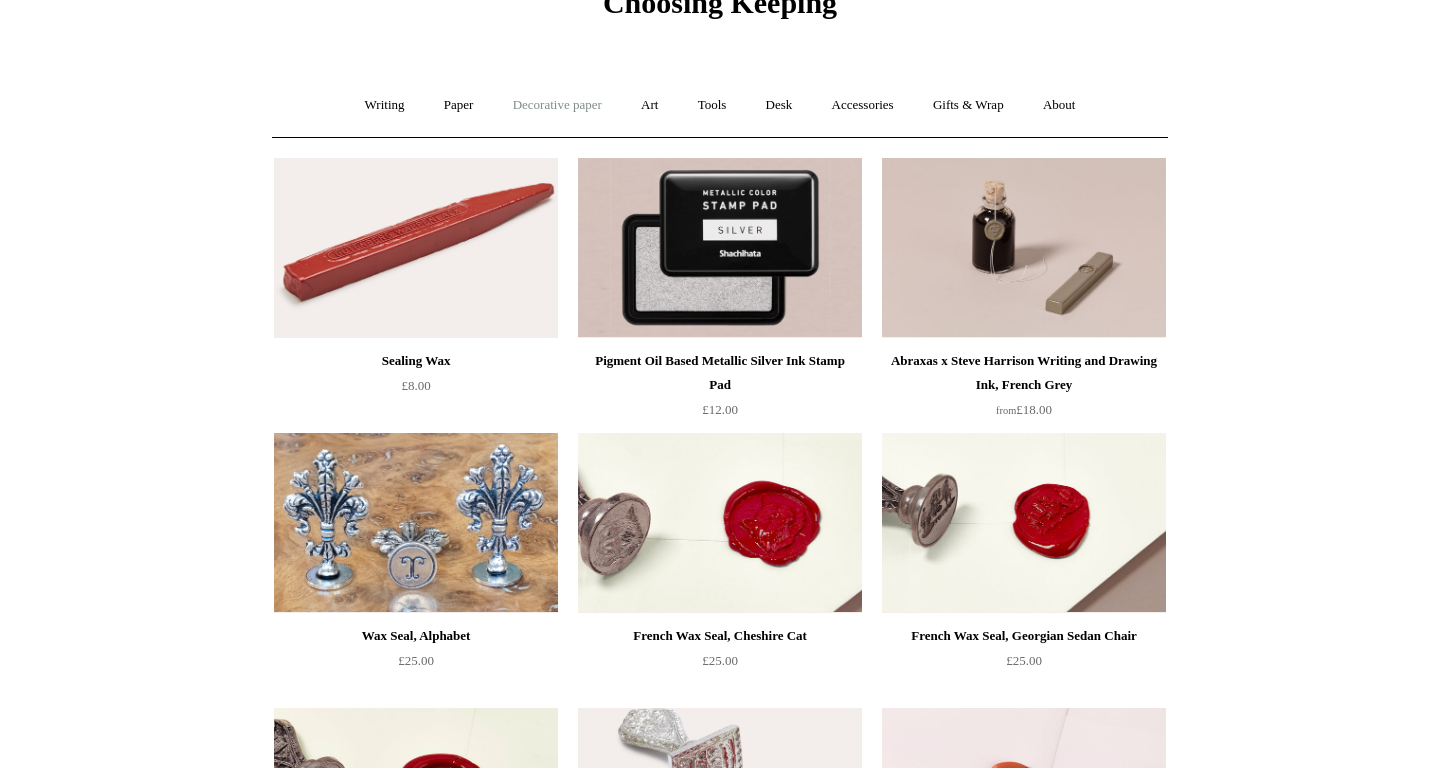 click on "Decorative paper +" at bounding box center (557, 105) 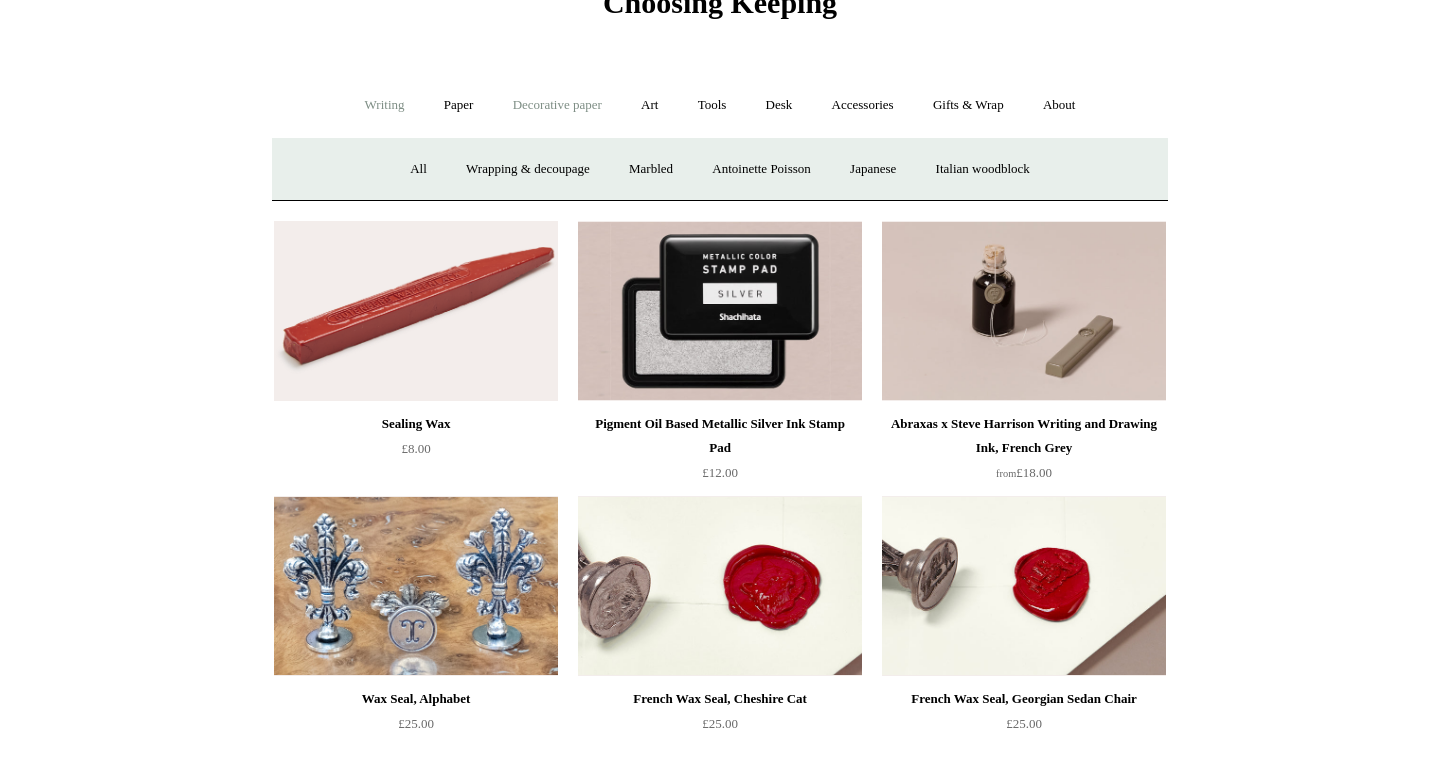 click on "Writing +" at bounding box center (385, 105) 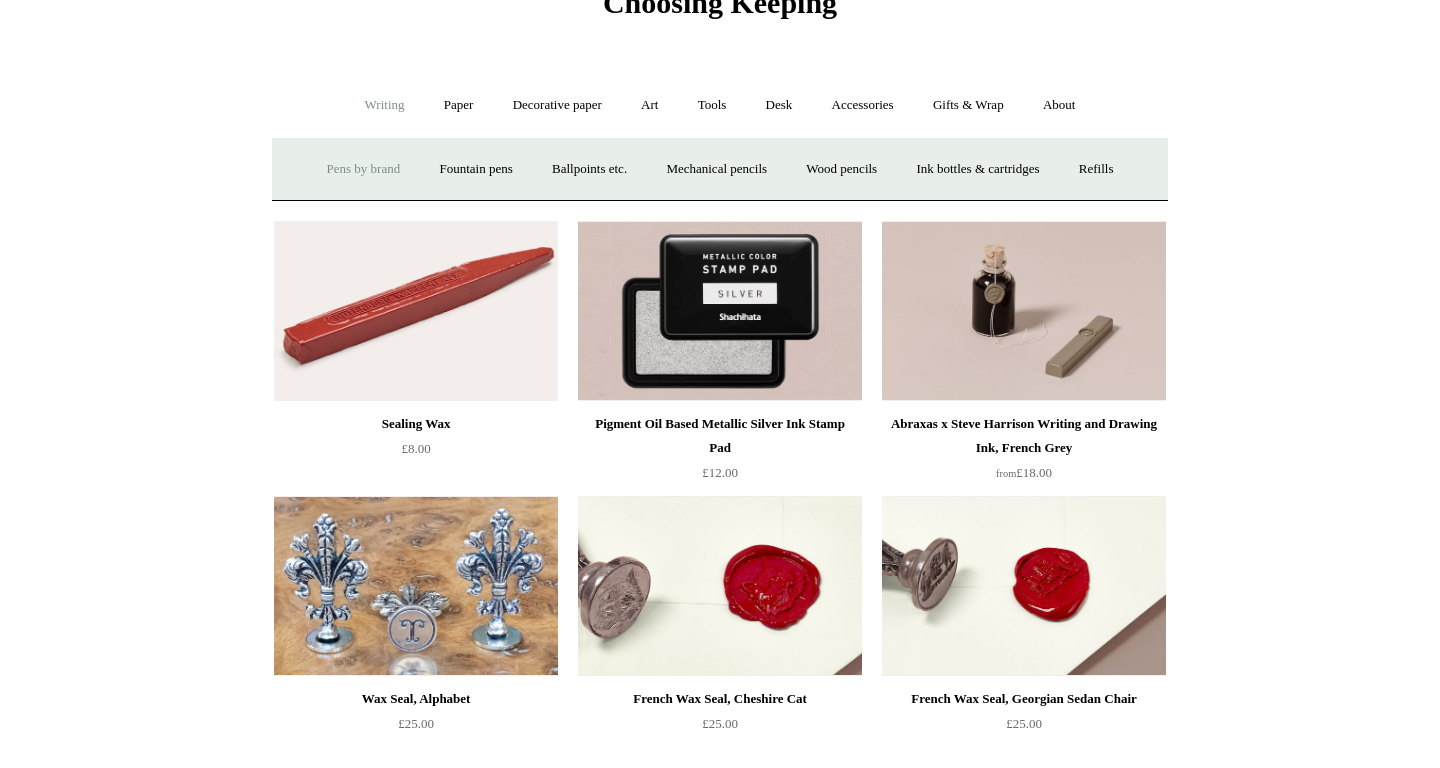 click on "Pens by brand +" at bounding box center [364, 169] 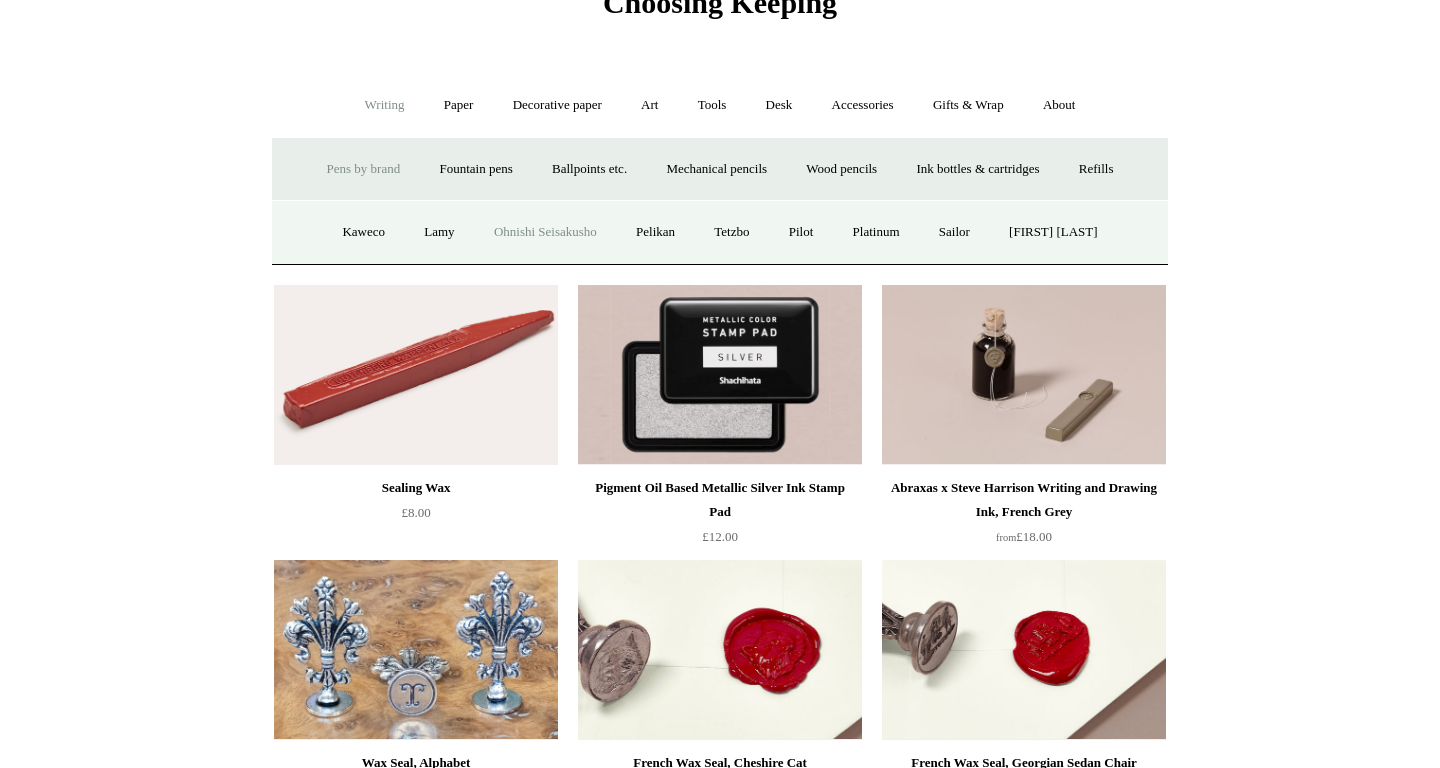 click on "Ohnishi Seisakusho" at bounding box center [545, 232] 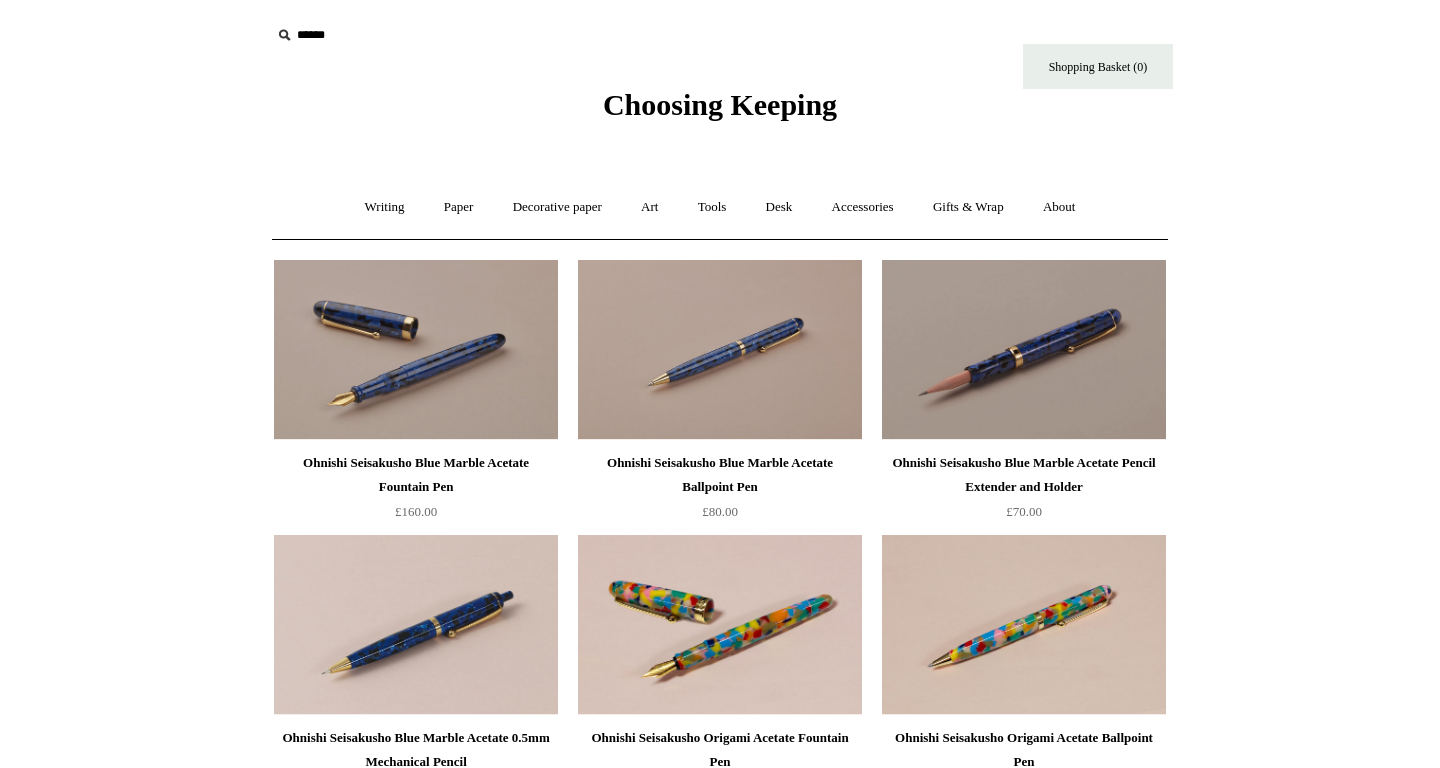 scroll, scrollTop: 0, scrollLeft: 0, axis: both 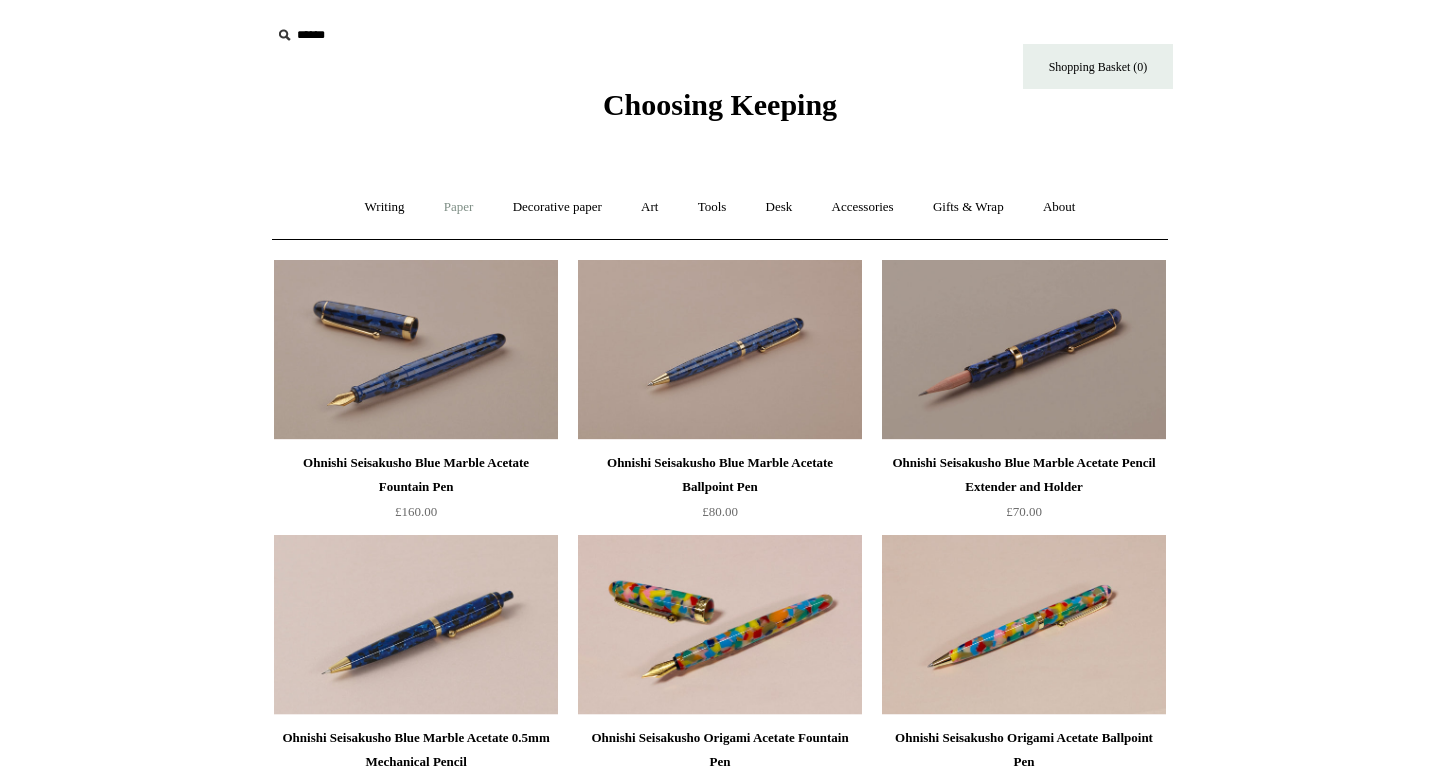 click on "Paper +" at bounding box center [459, 207] 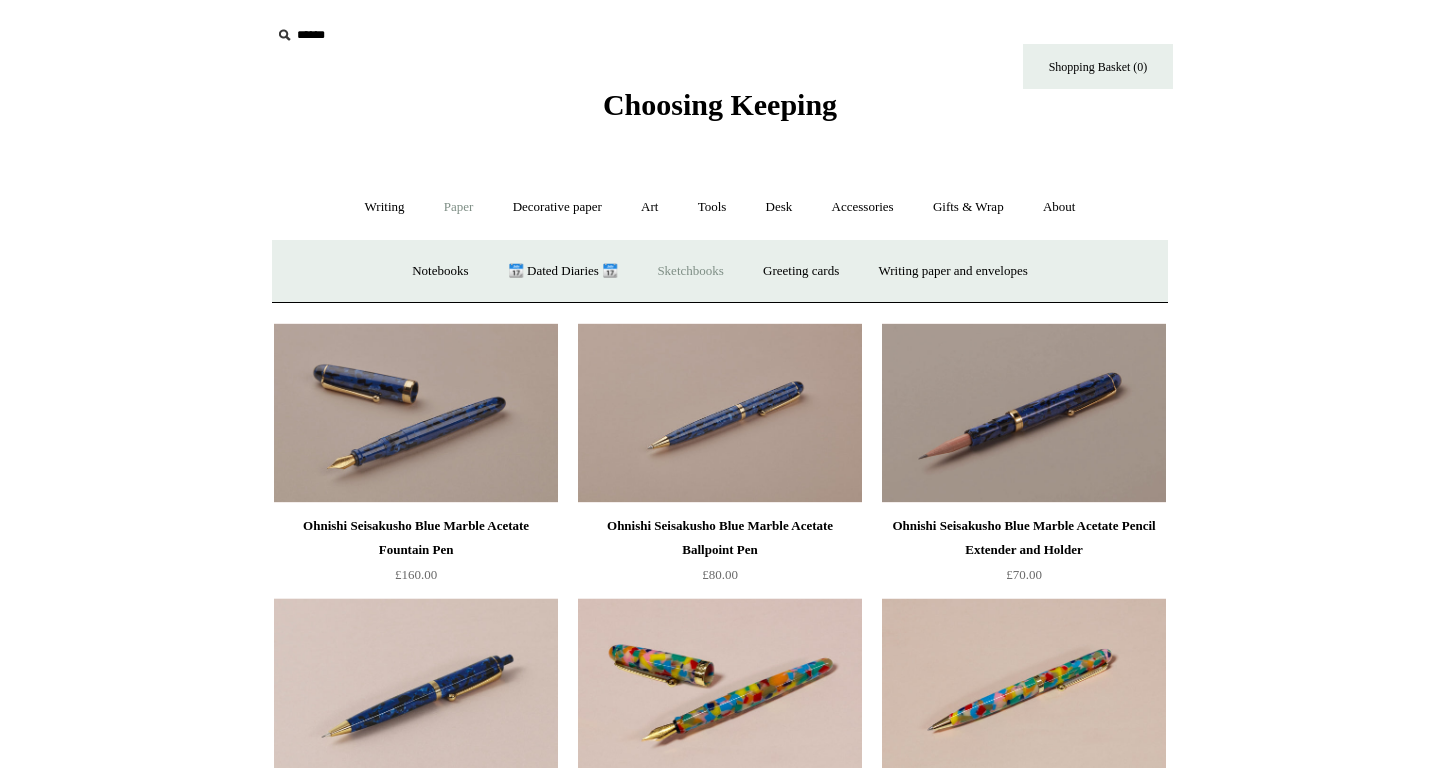 click on "Sketchbooks +" at bounding box center [690, 271] 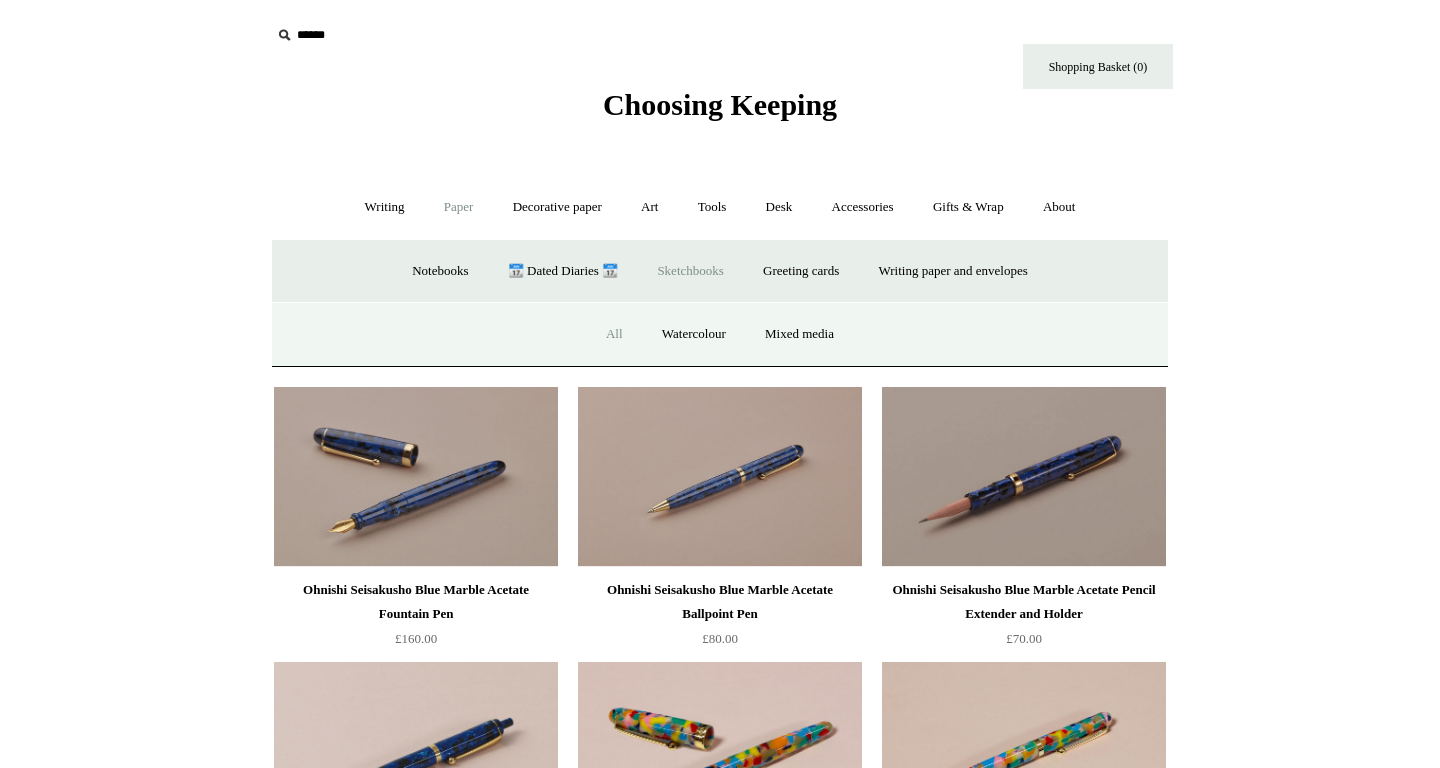 click on "All" at bounding box center [614, 334] 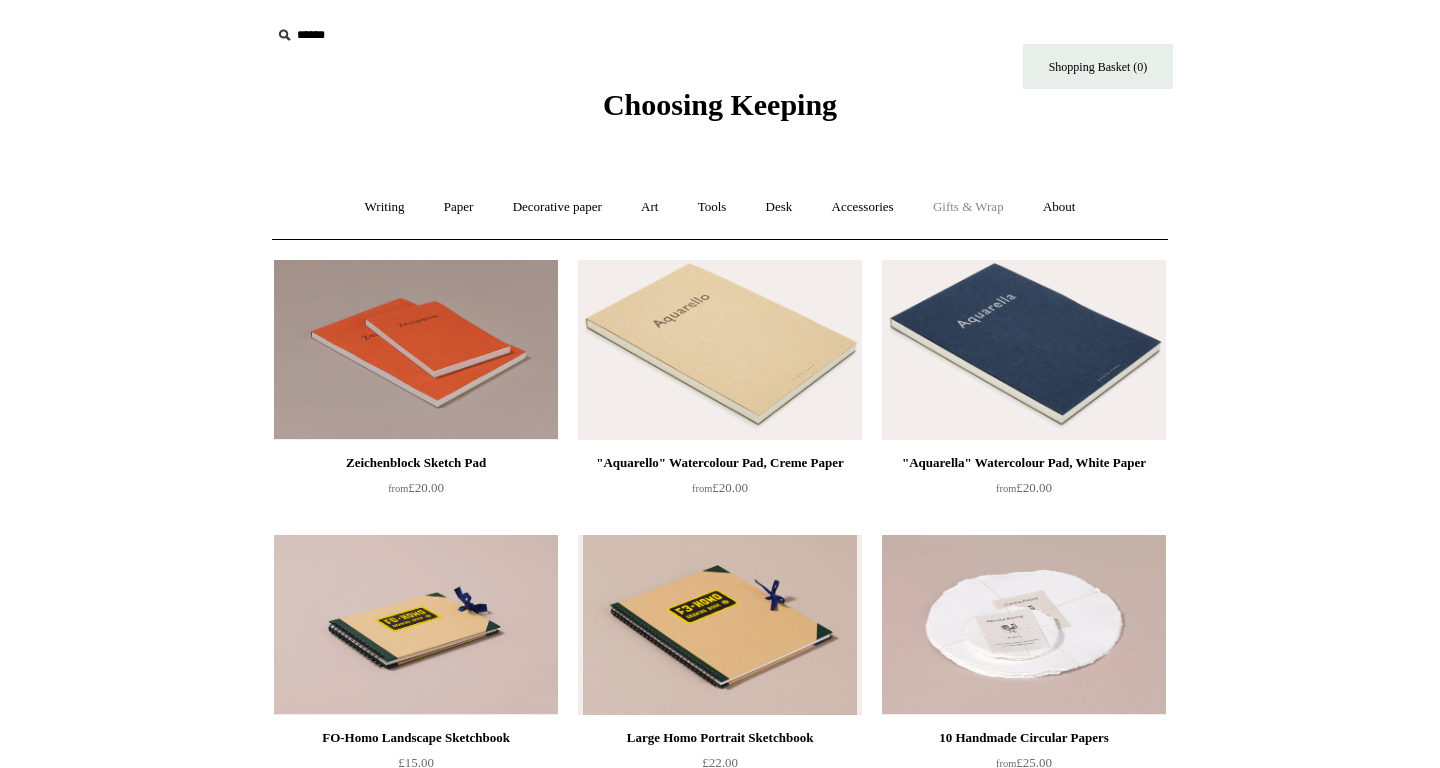 scroll, scrollTop: 0, scrollLeft: 0, axis: both 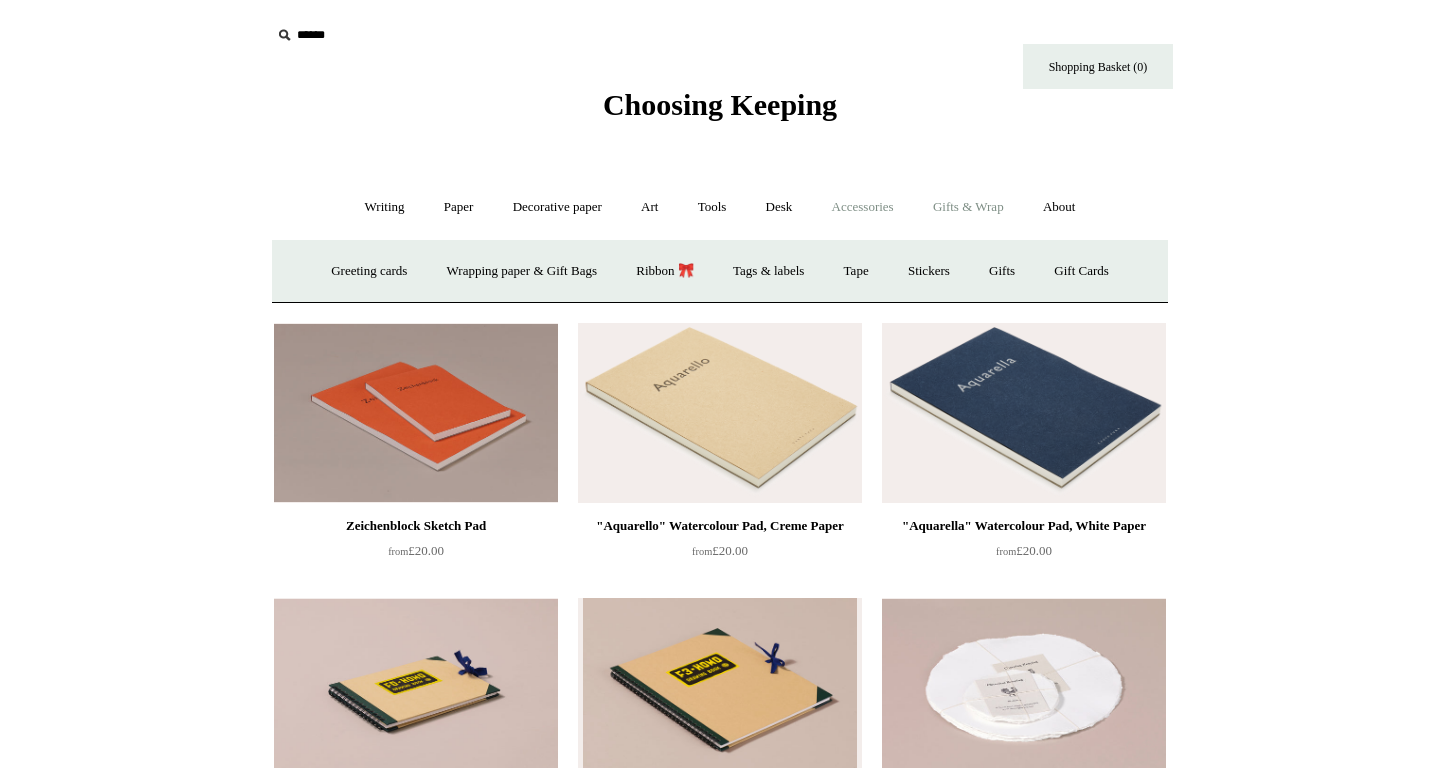 click on "Accessories +" at bounding box center [863, 207] 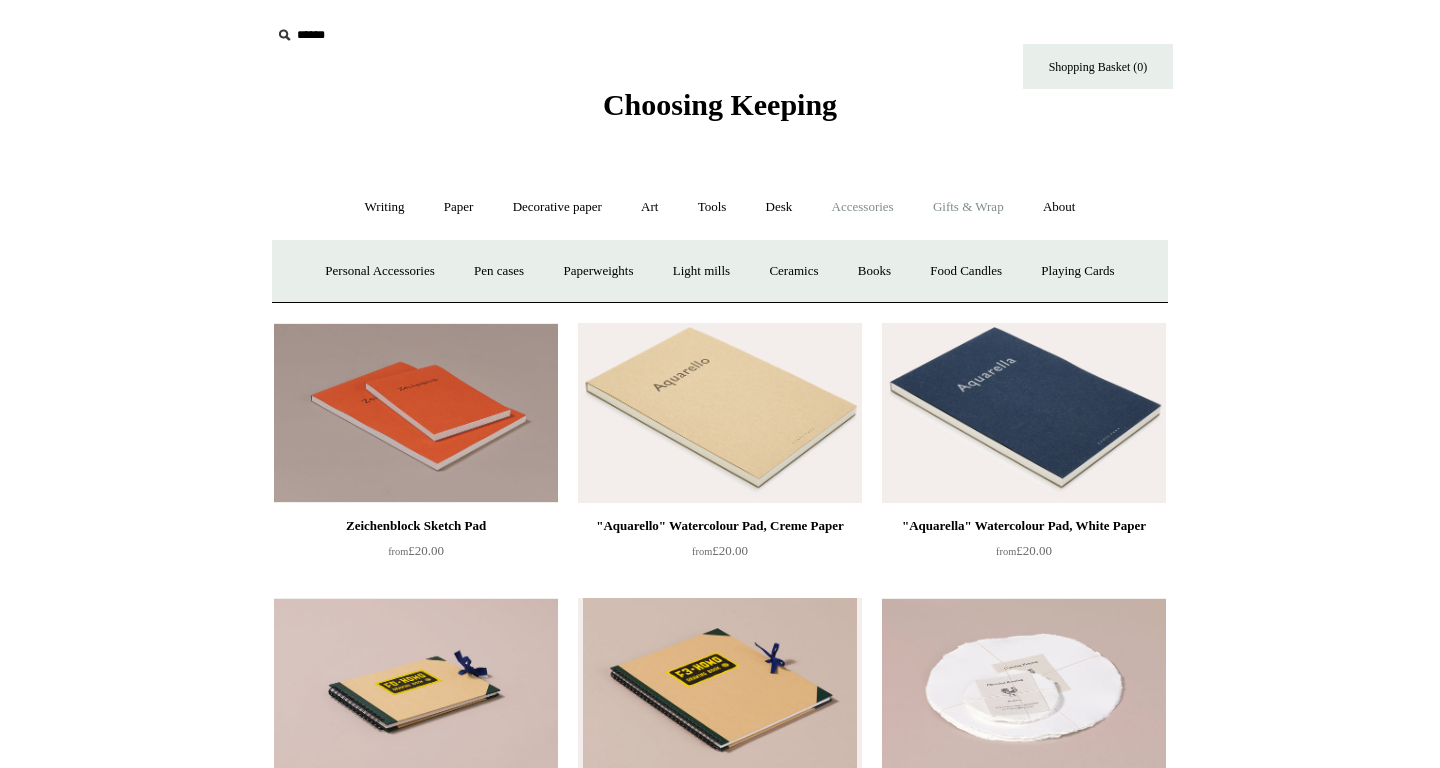 click on "Gifts & Wrap +" at bounding box center [968, 207] 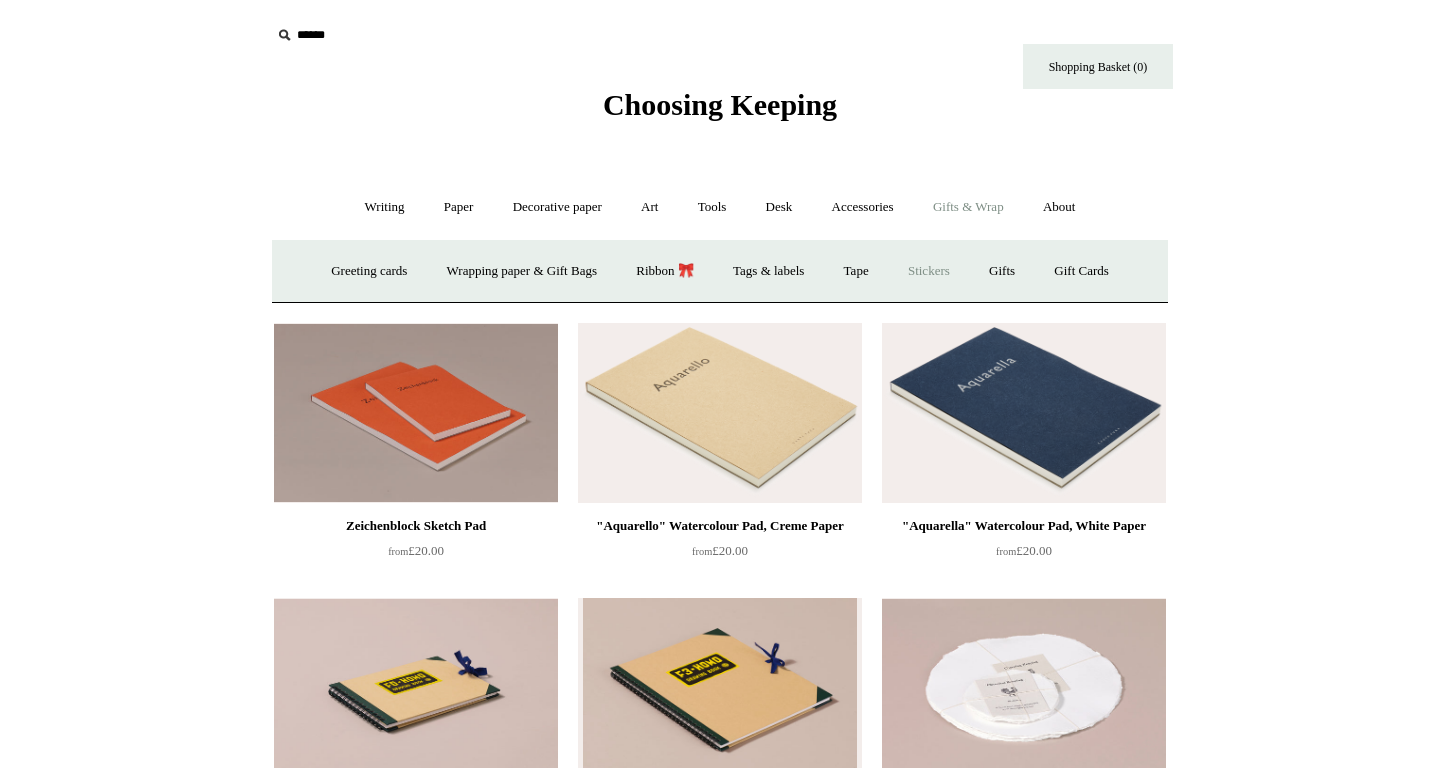 click on "Stickers" at bounding box center (929, 271) 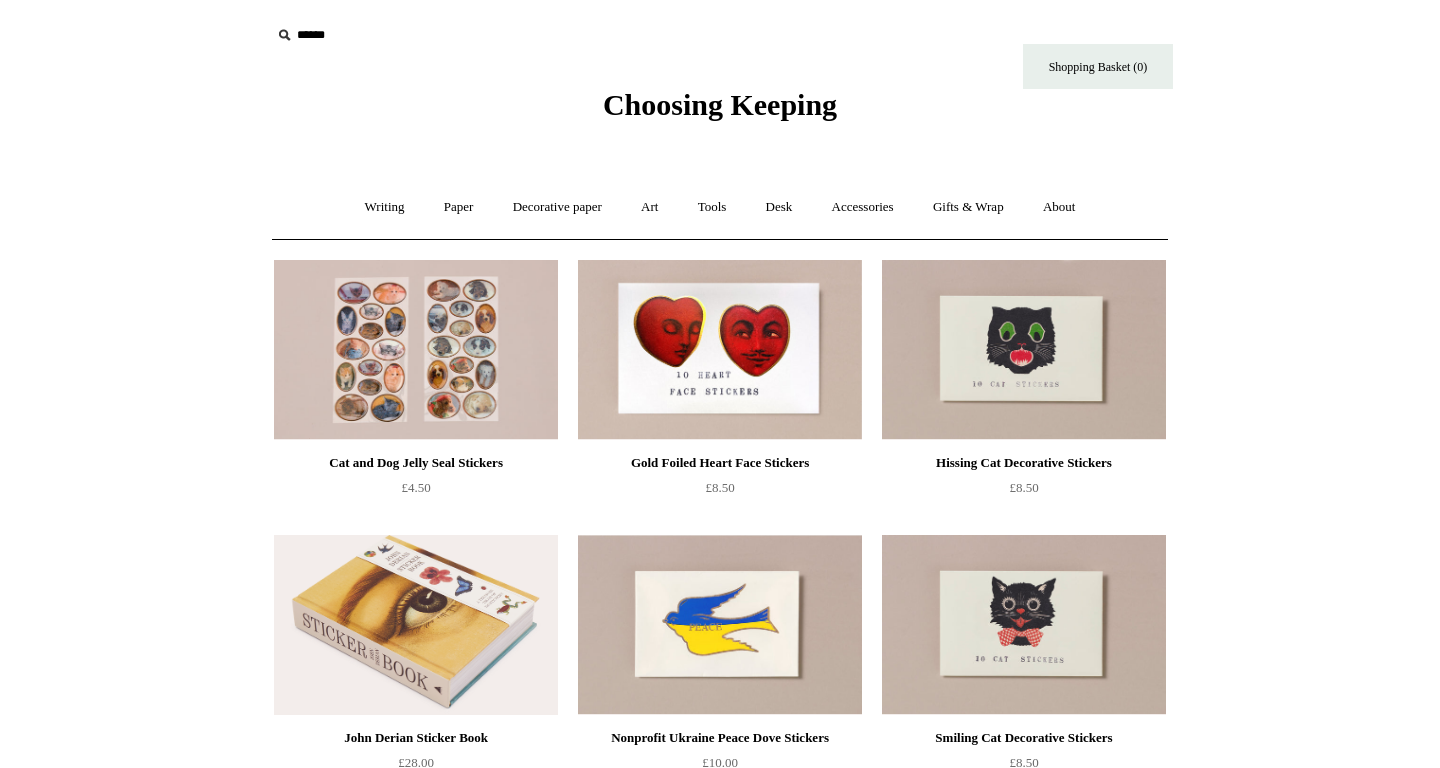 scroll, scrollTop: 0, scrollLeft: 0, axis: both 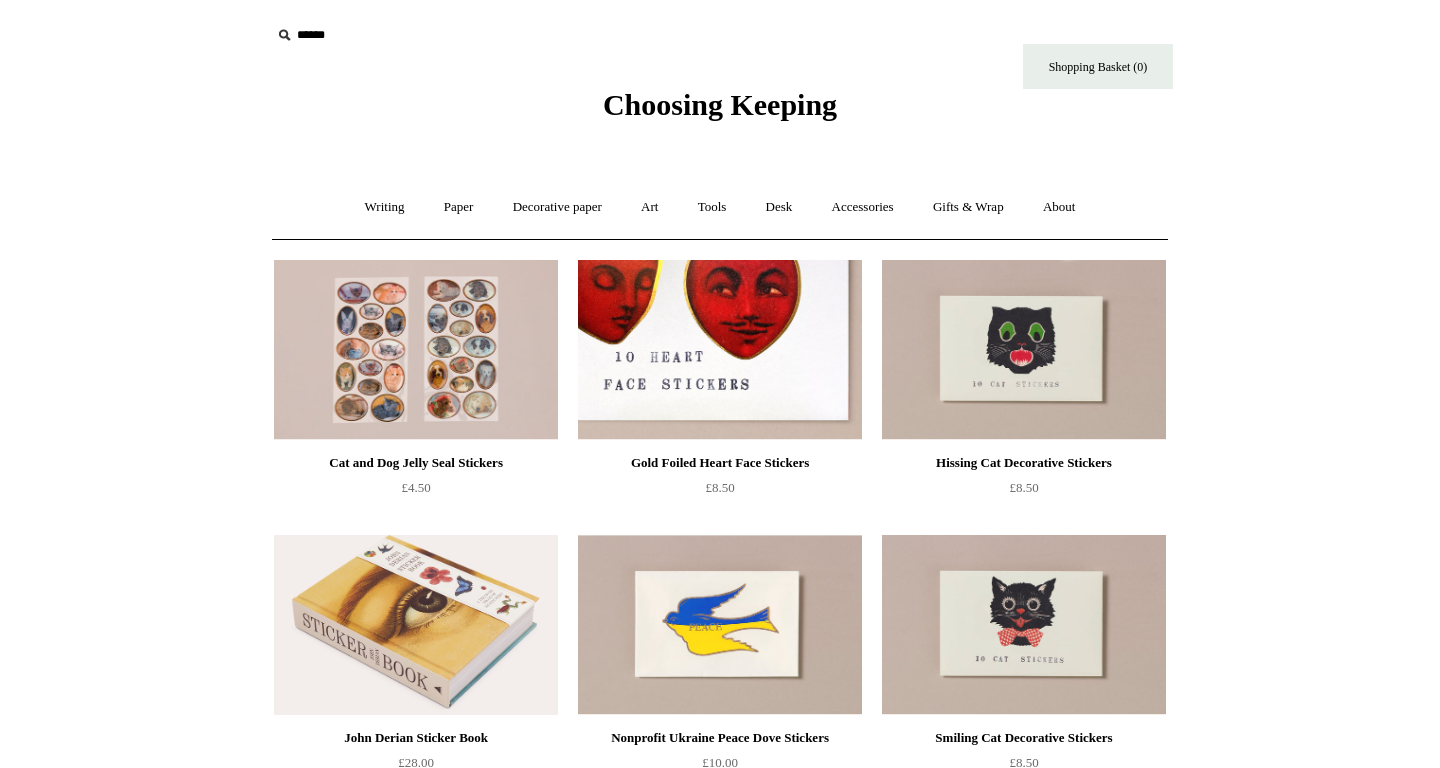 click at bounding box center [720, 350] 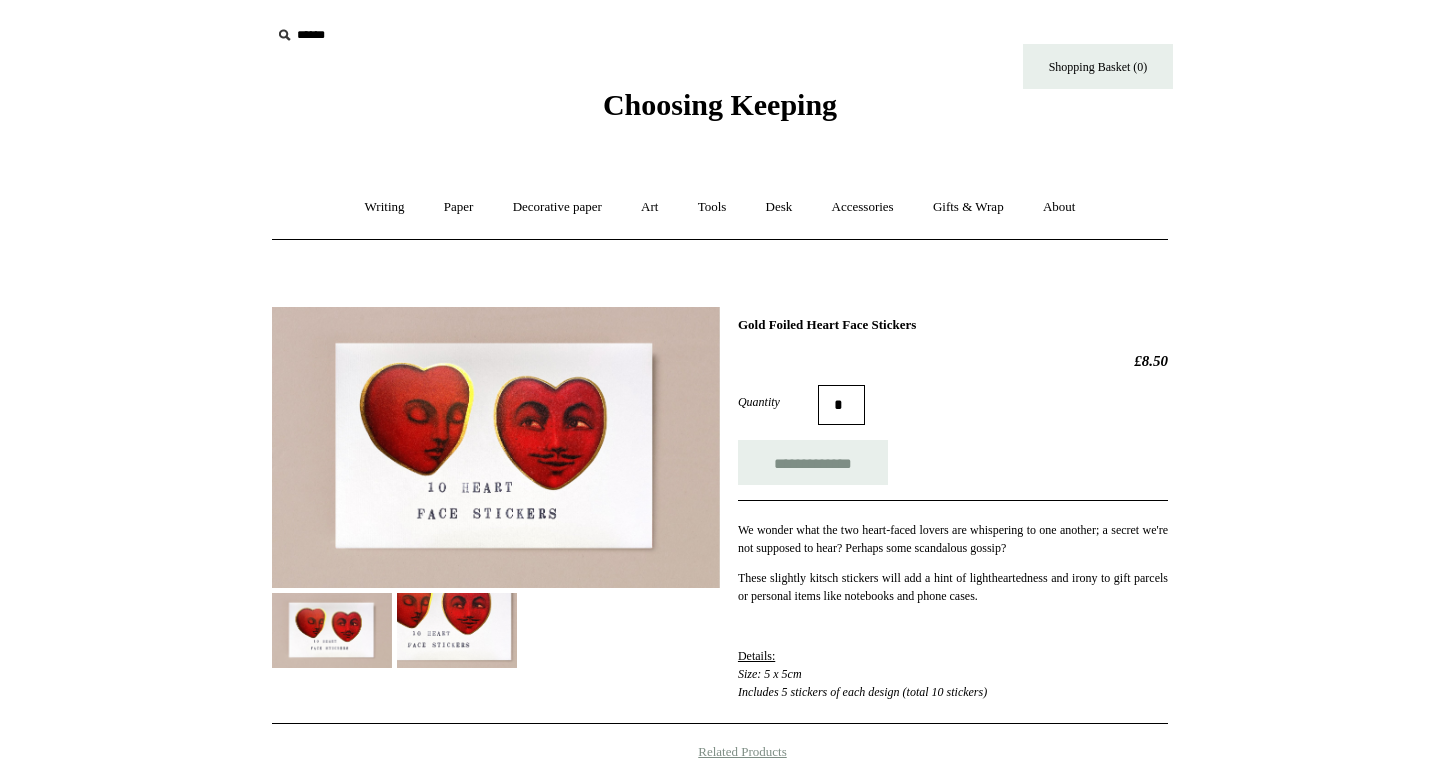scroll, scrollTop: 0, scrollLeft: 0, axis: both 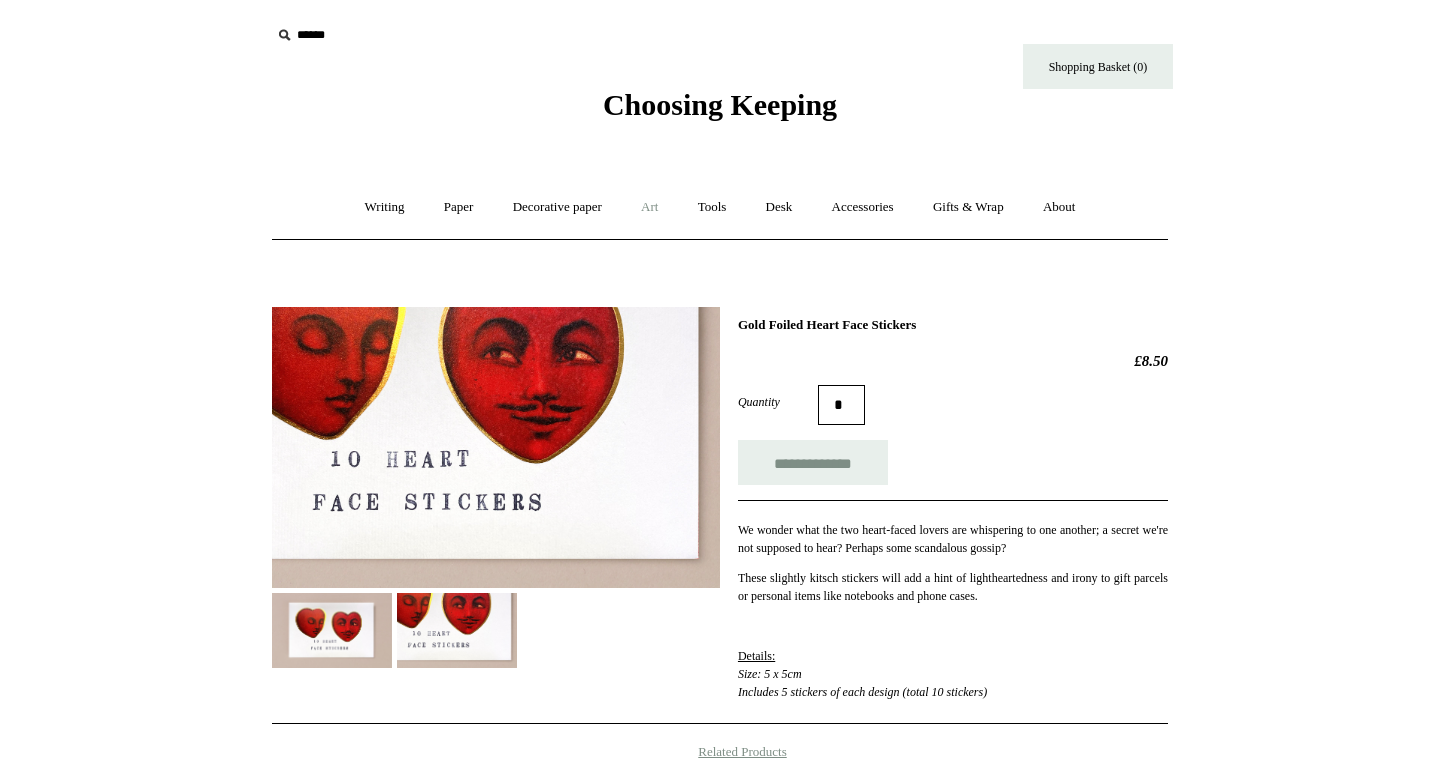 click on "Art +" at bounding box center (649, 207) 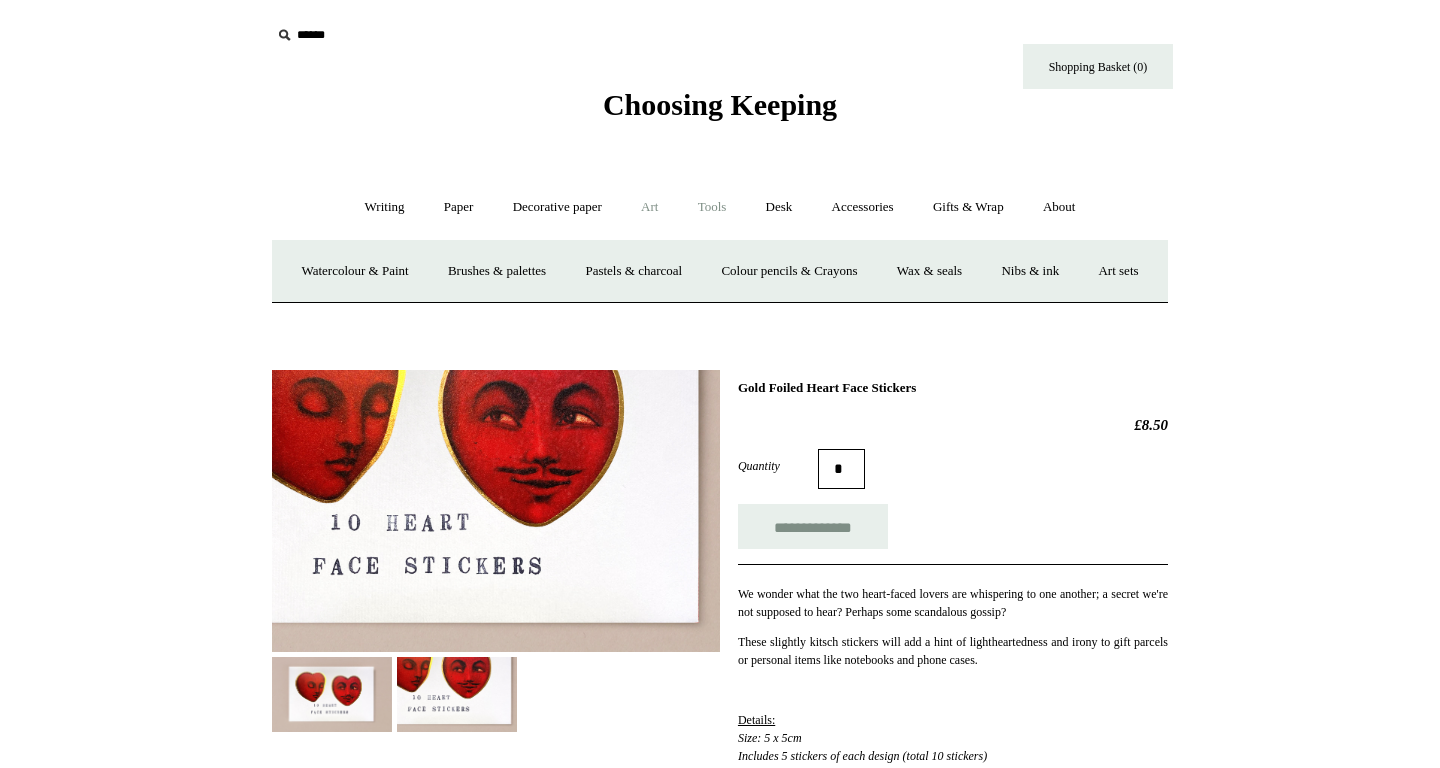 click on "Tools +" at bounding box center [712, 207] 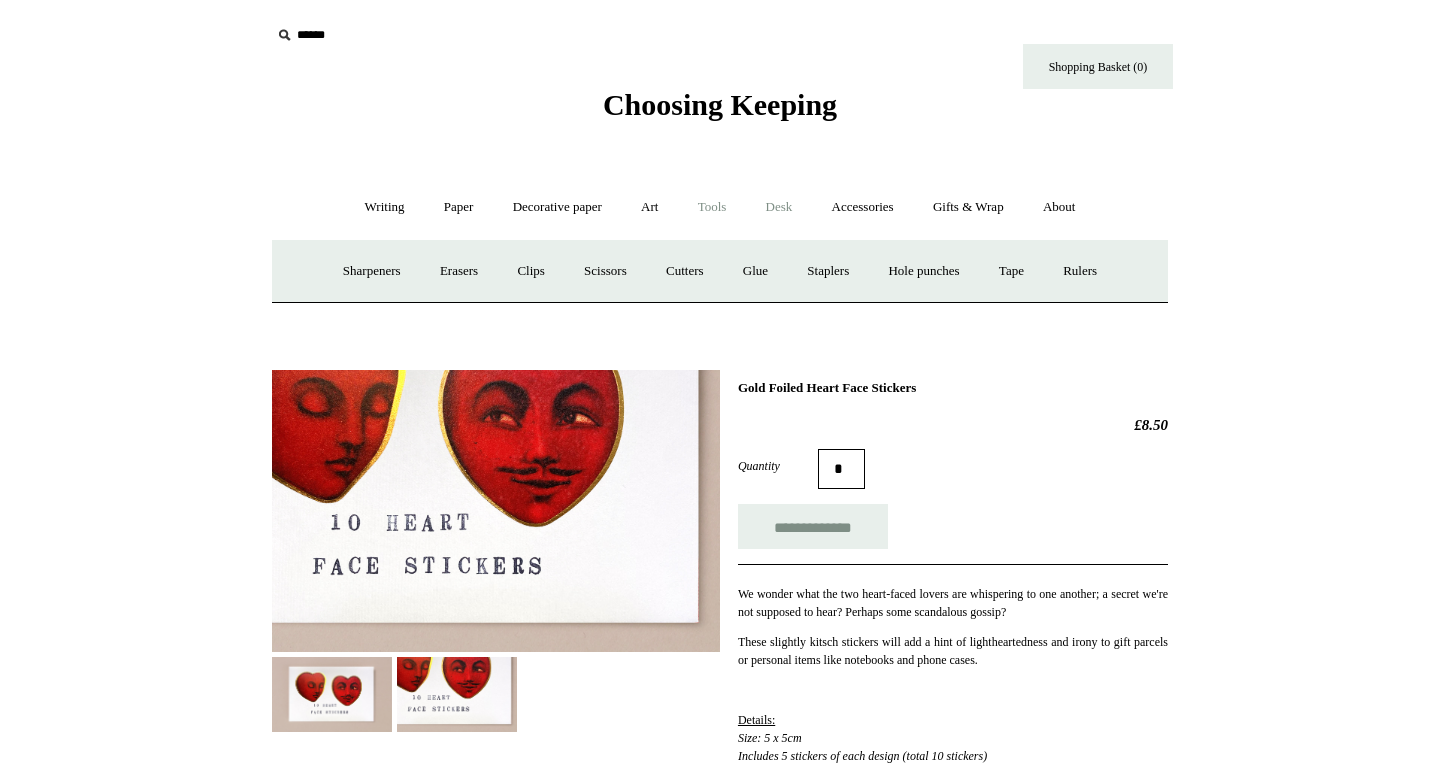 click on "Desk +" at bounding box center [779, 207] 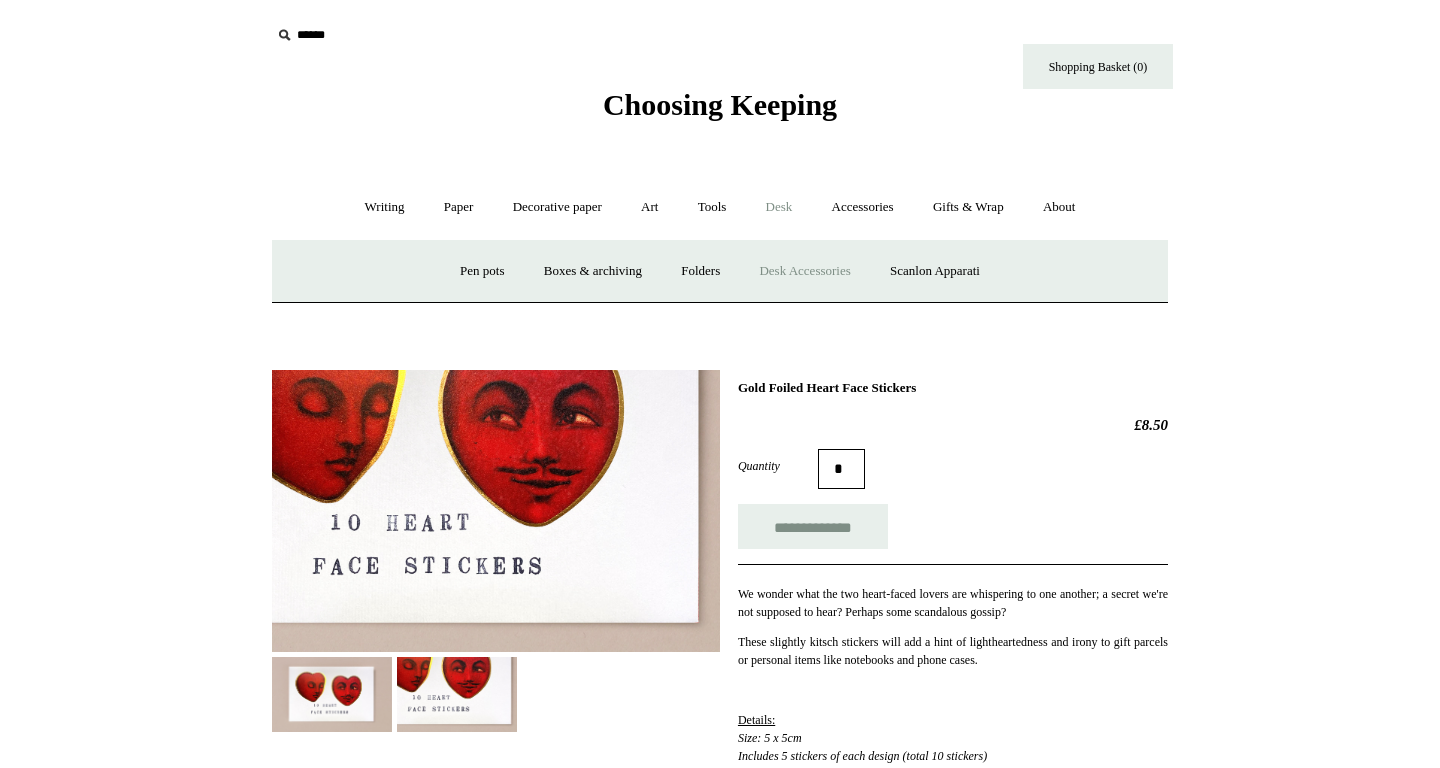 click on "Desk Accessories" at bounding box center [804, 271] 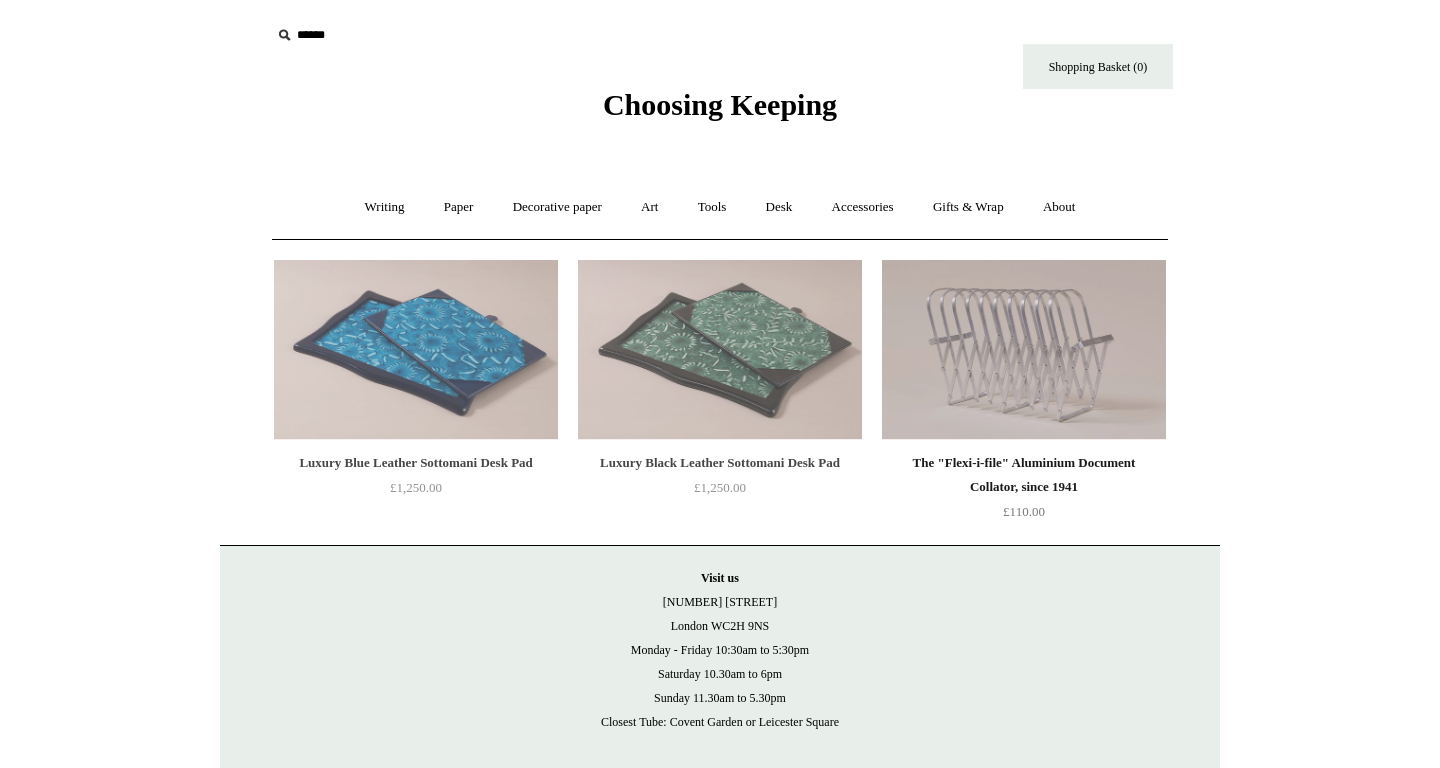 scroll, scrollTop: 0, scrollLeft: 0, axis: both 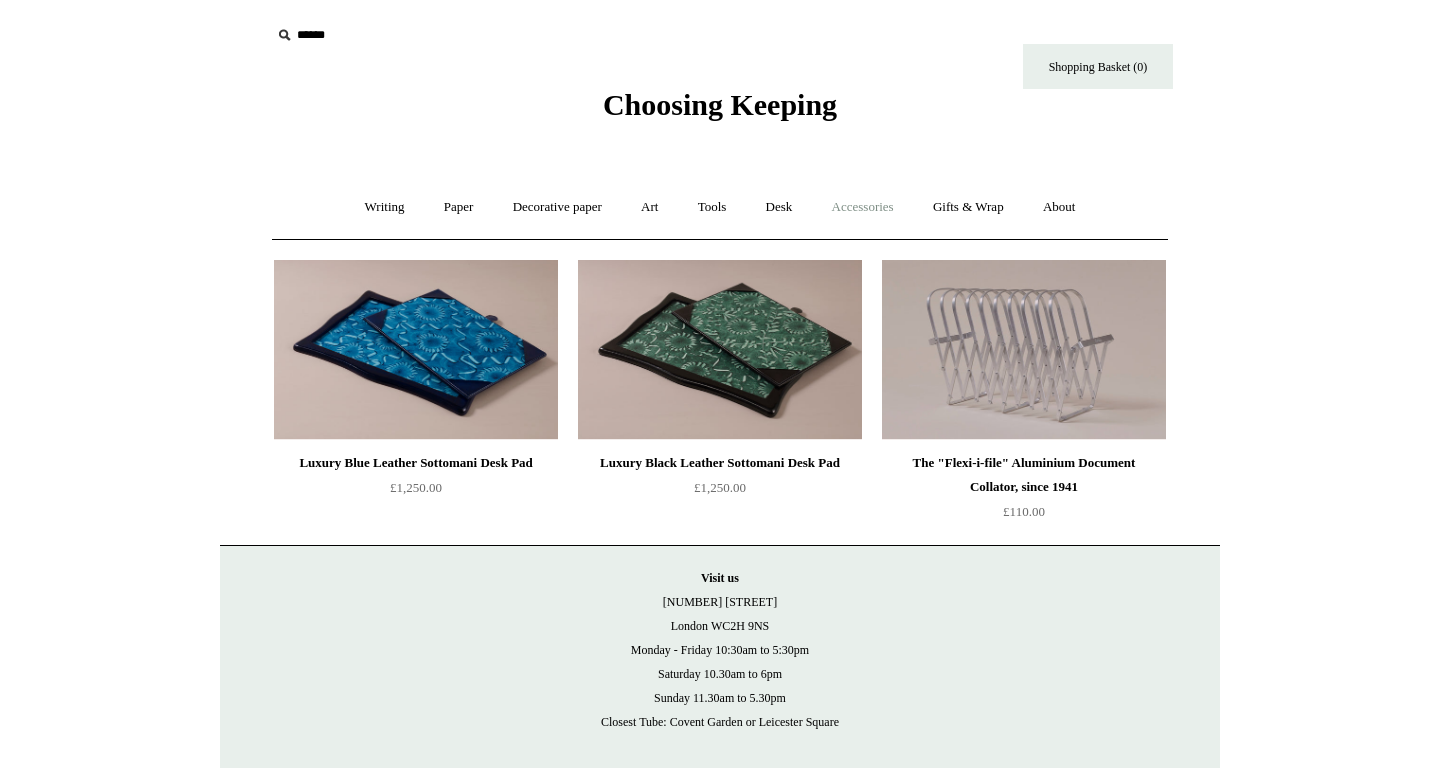 click on "Accessories +" at bounding box center (863, 207) 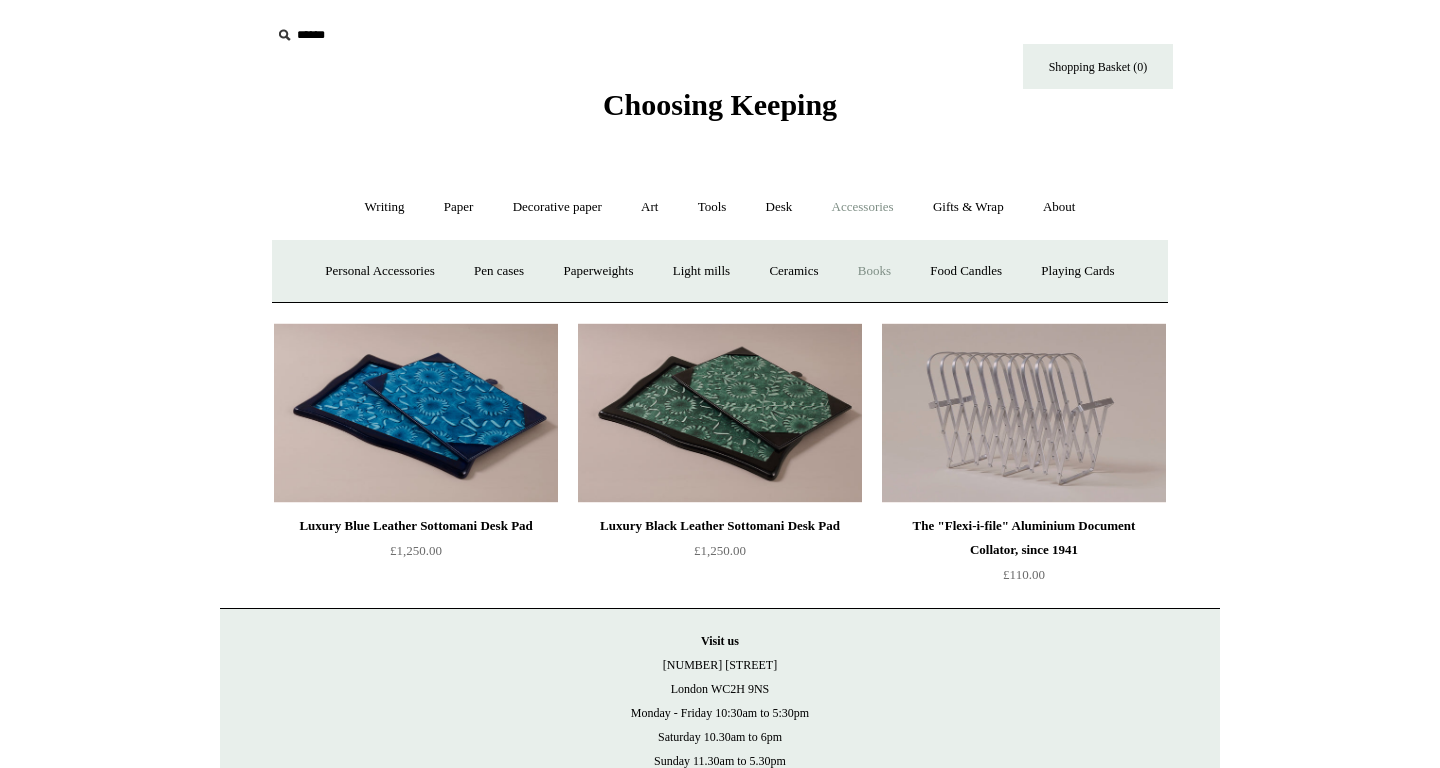 click on "Books" at bounding box center (874, 271) 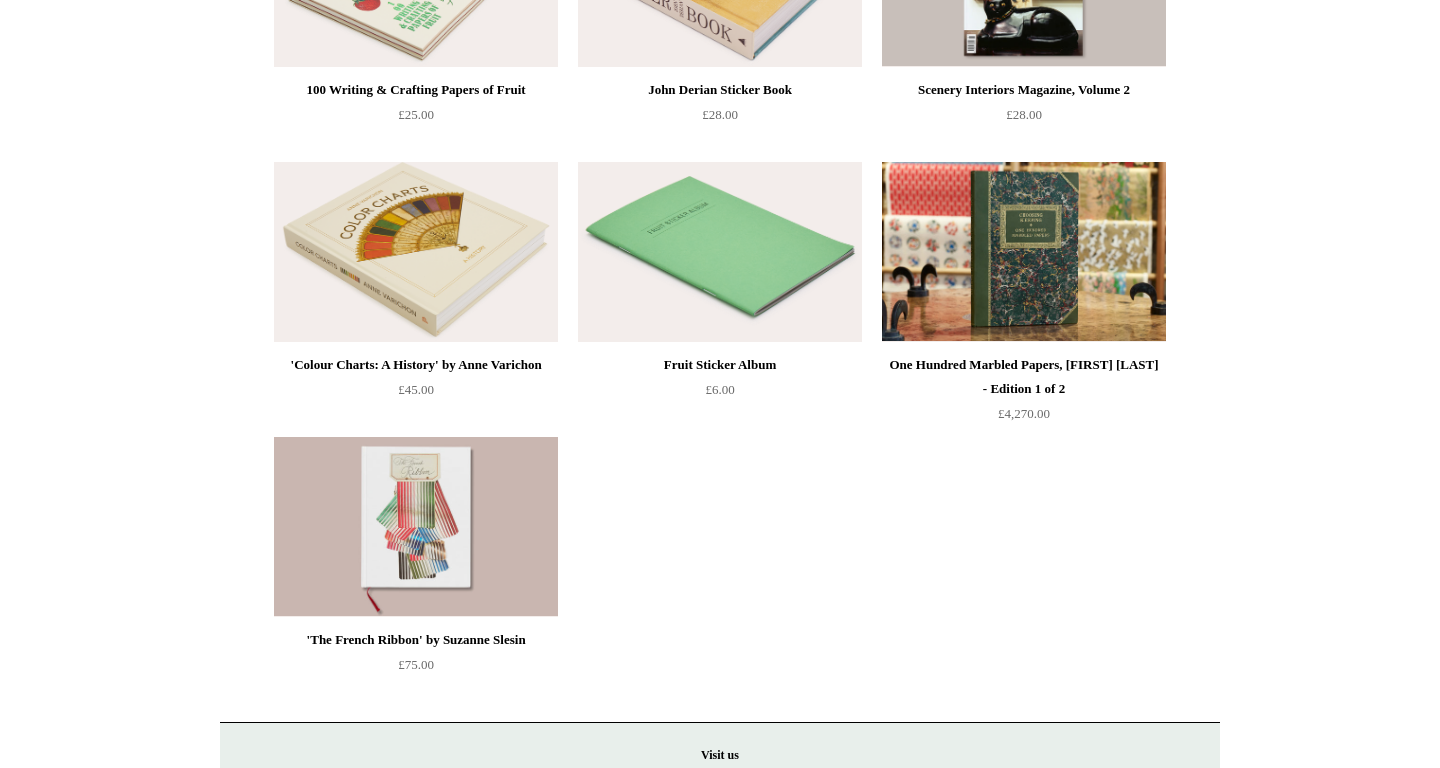 scroll, scrollTop: 639, scrollLeft: 0, axis: vertical 